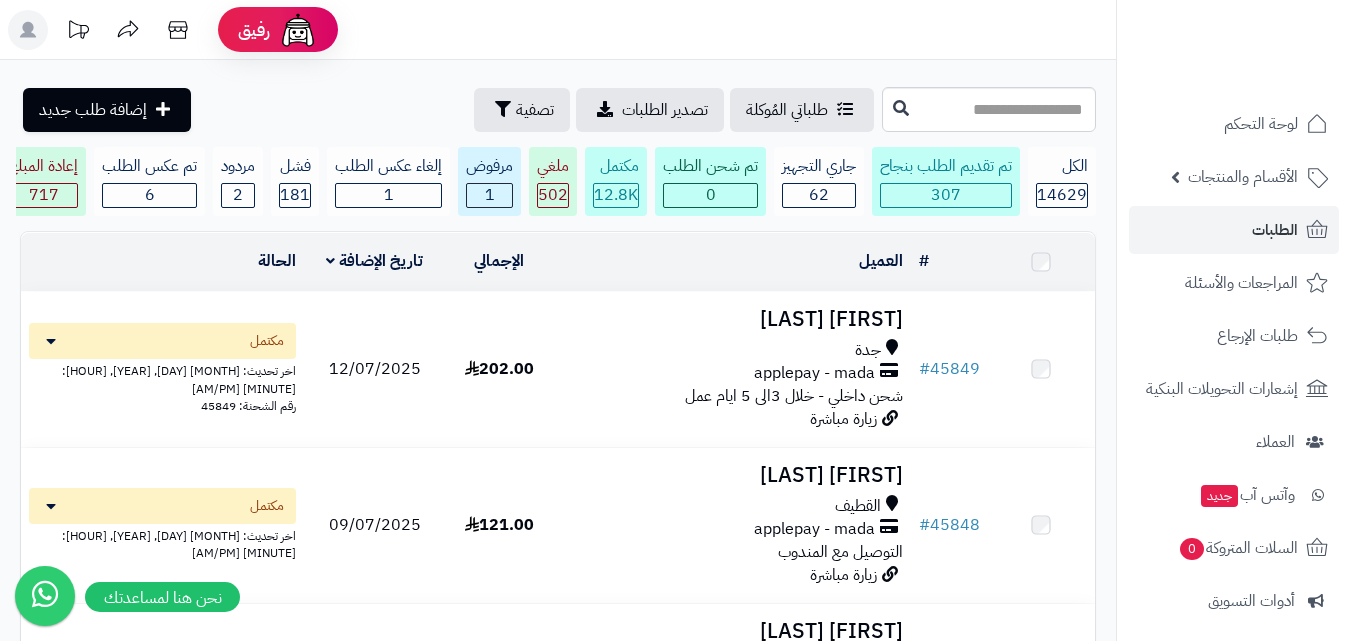 scroll, scrollTop: 0, scrollLeft: 0, axis: both 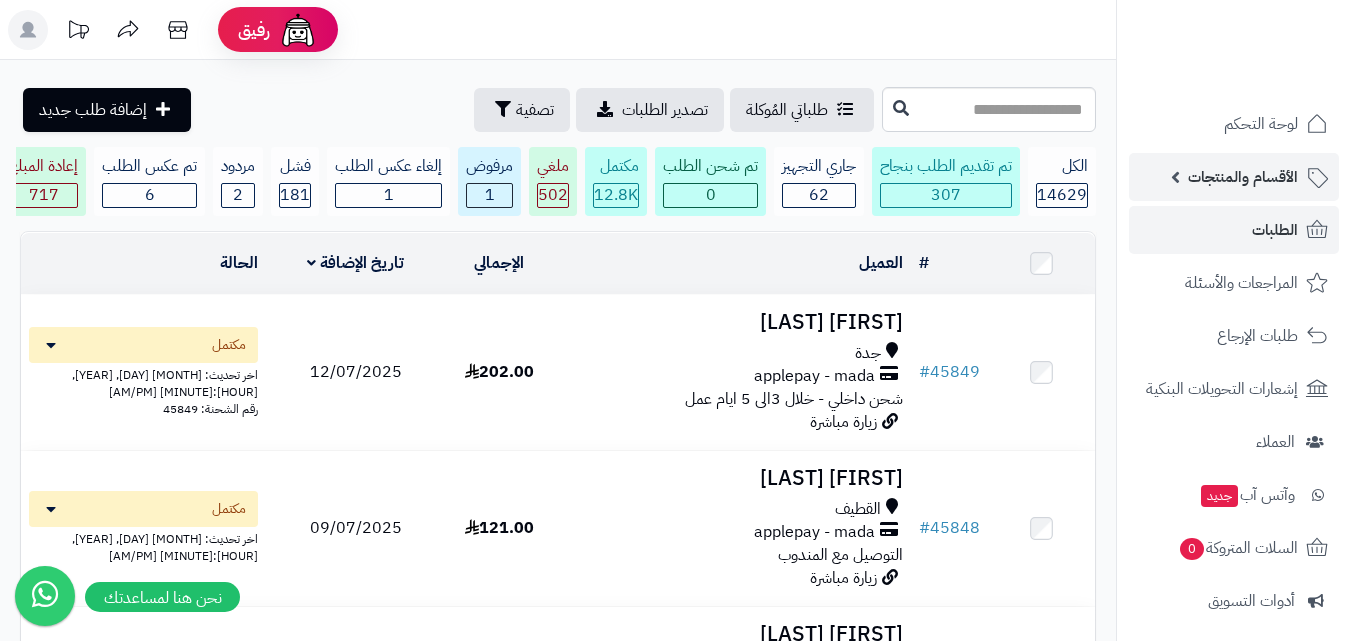 click on "الأقسام والمنتجات" at bounding box center [1234, 177] 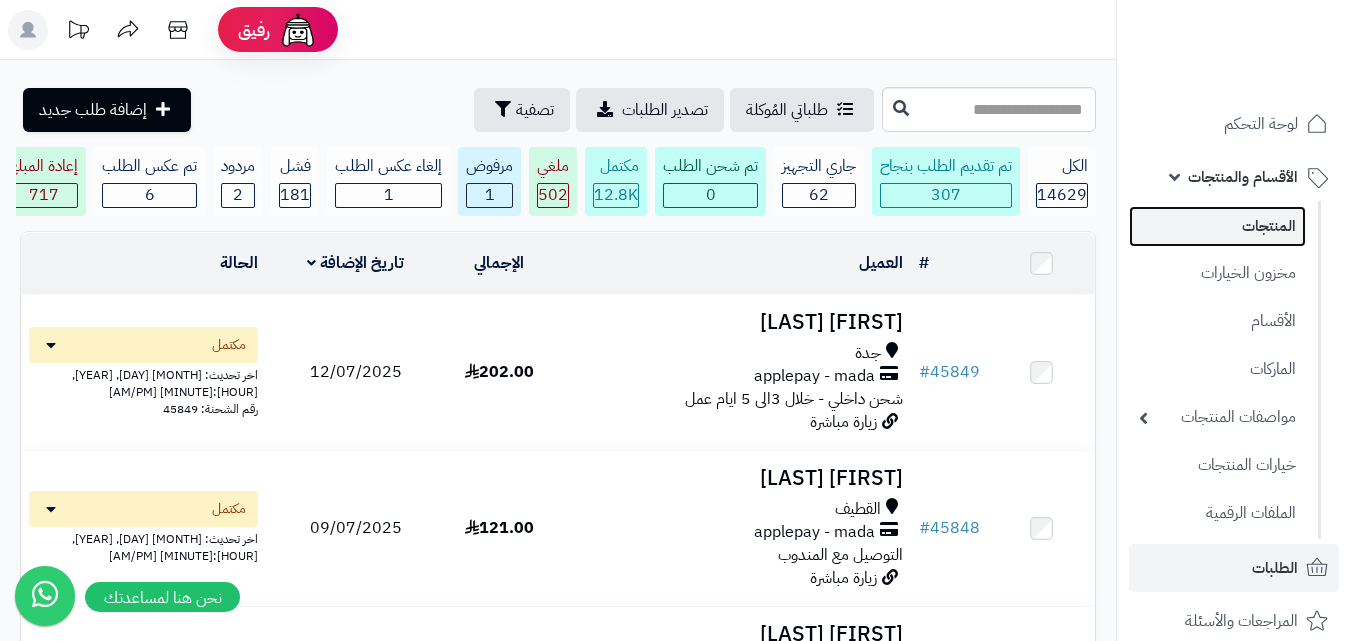 click on "المنتجات" at bounding box center [1217, 226] 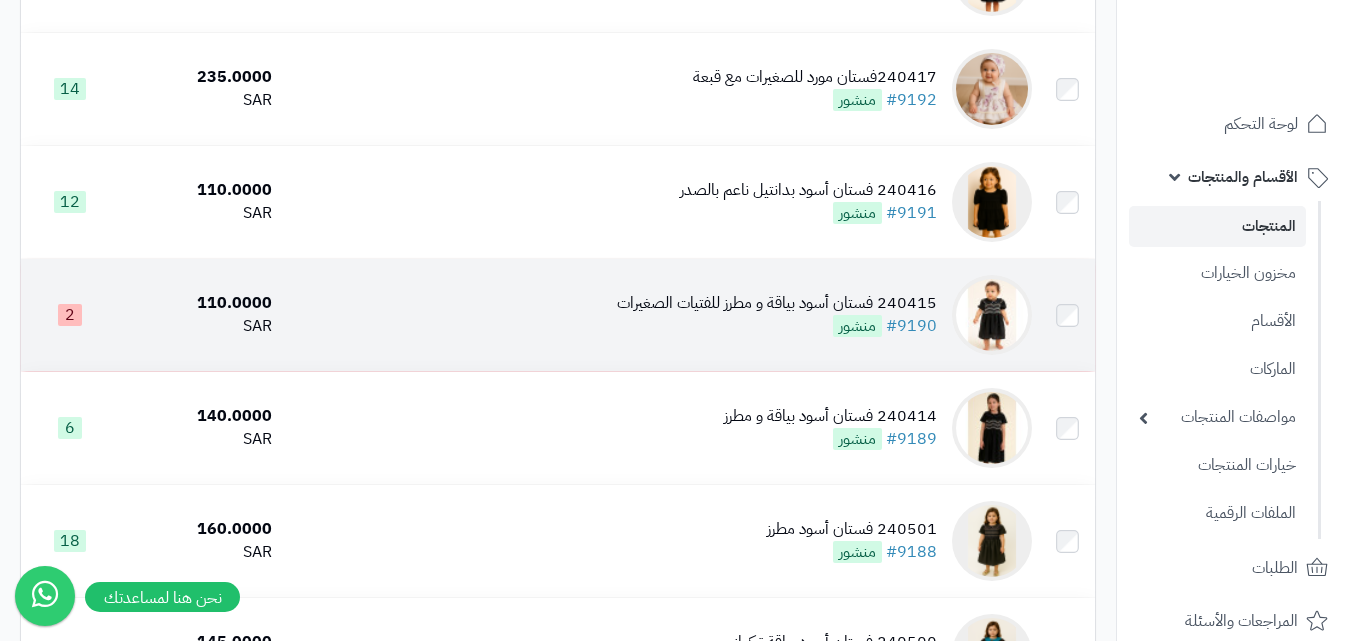 scroll, scrollTop: 1700, scrollLeft: 0, axis: vertical 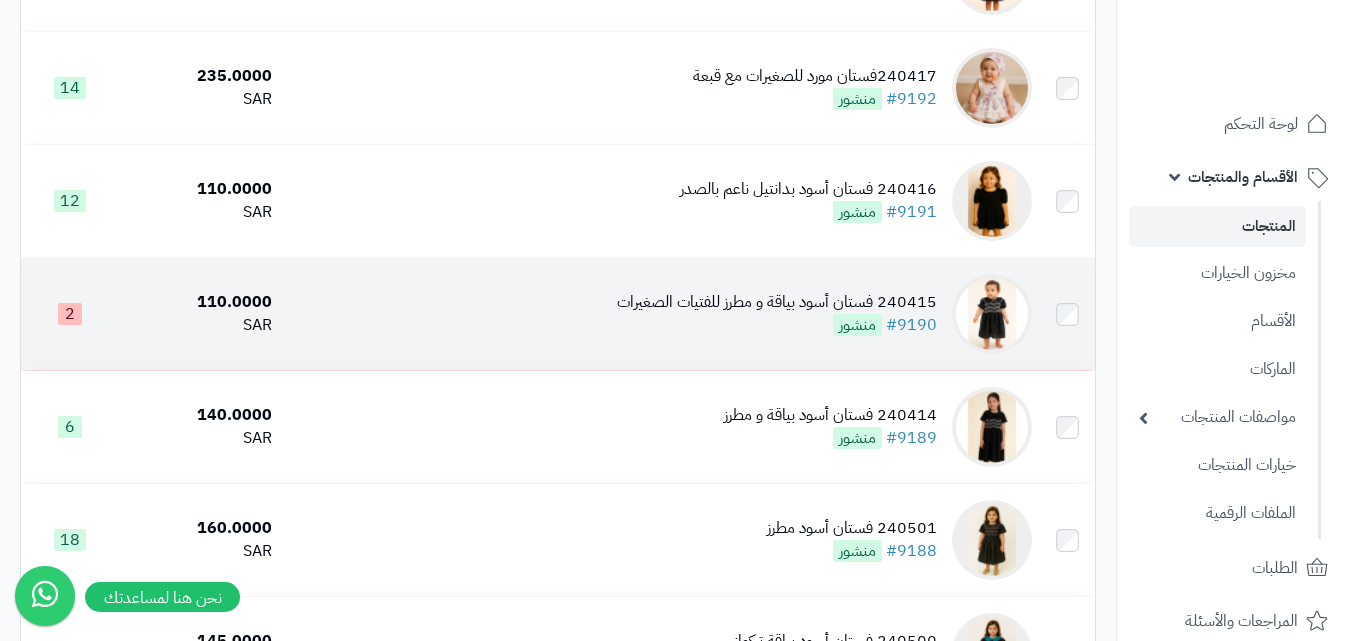 type on "****" 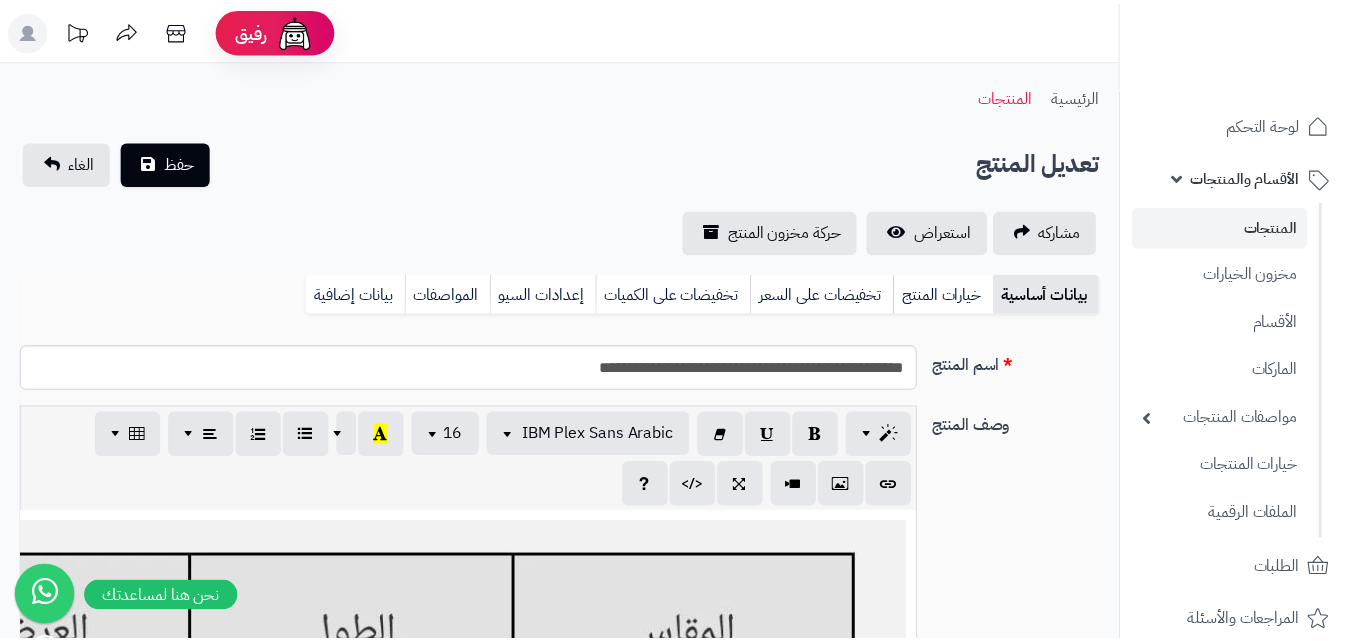 scroll, scrollTop: 0, scrollLeft: 0, axis: both 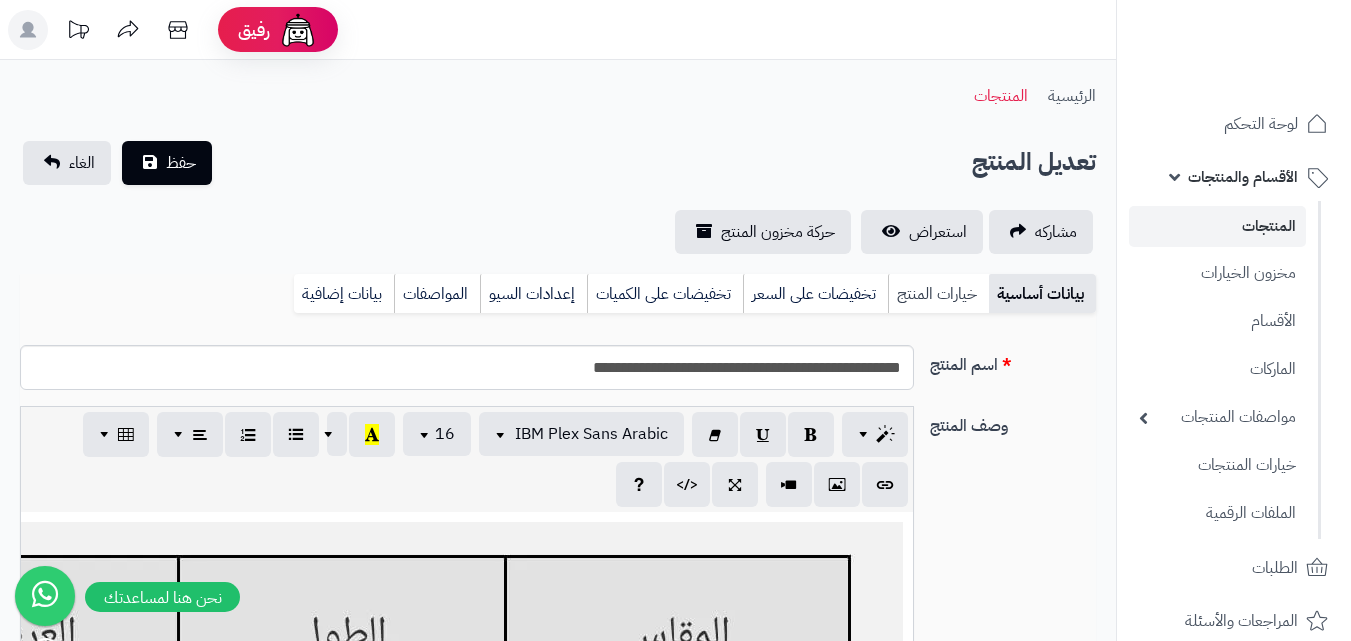 click on "خيارات المنتج" at bounding box center [938, 294] 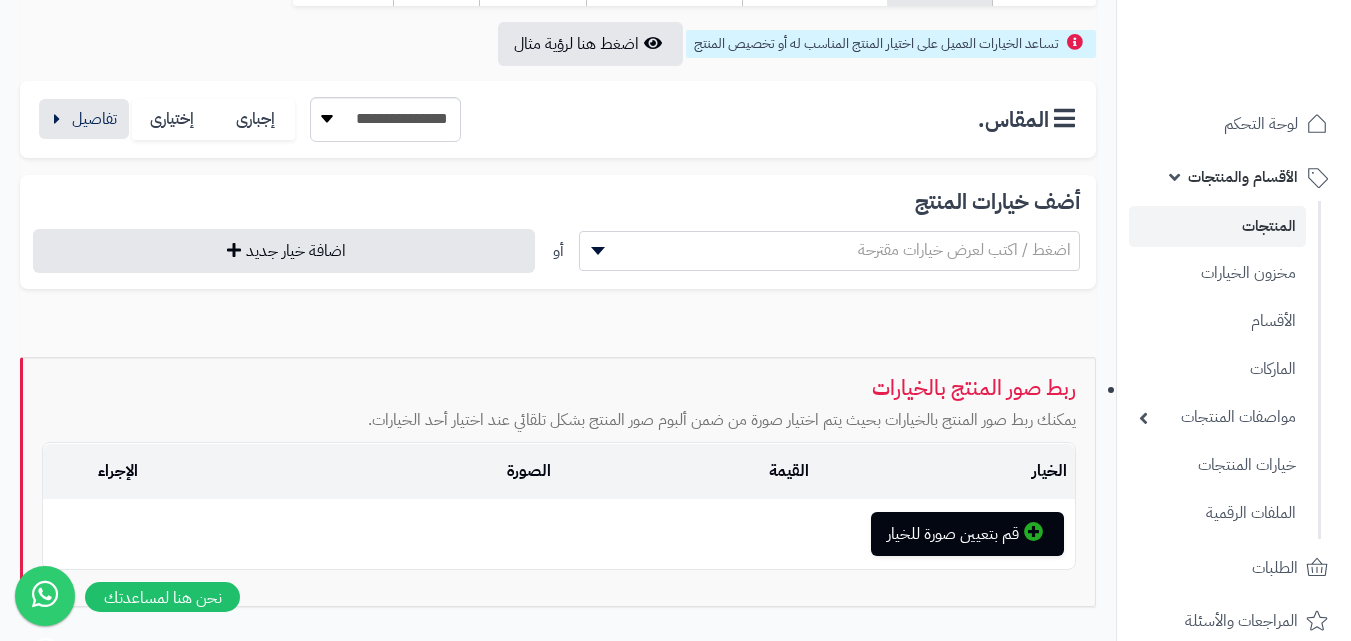 scroll, scrollTop: 400, scrollLeft: 0, axis: vertical 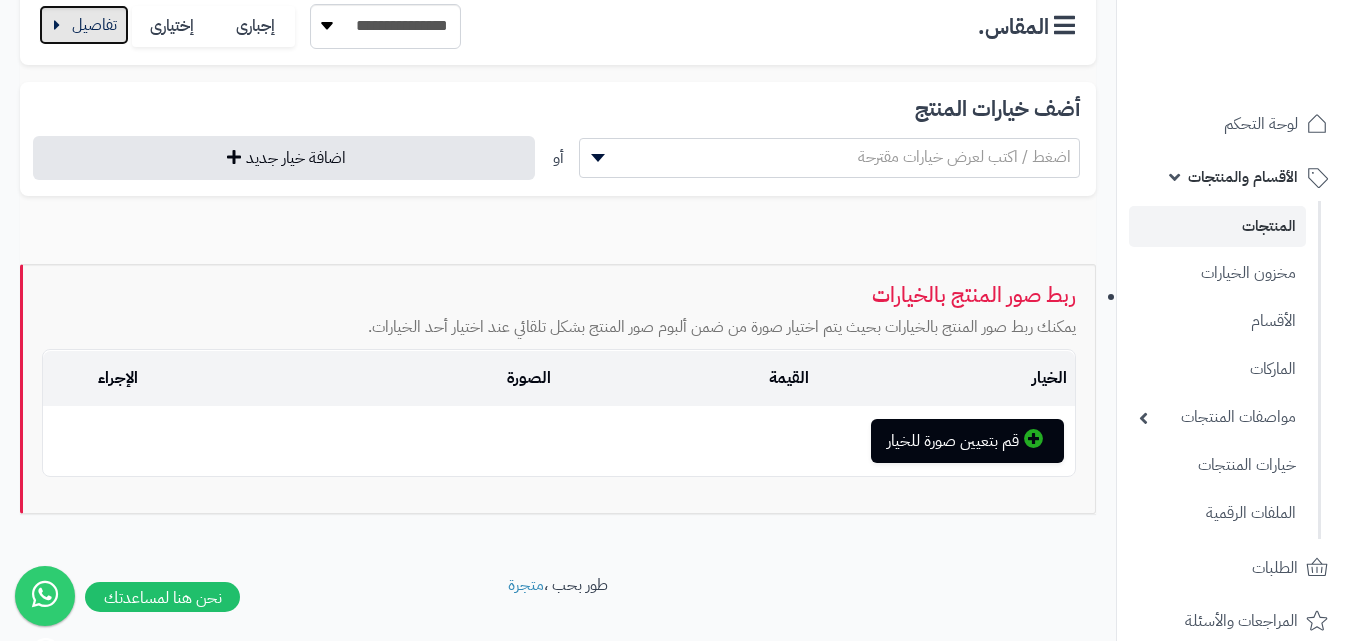 click at bounding box center (84, 25) 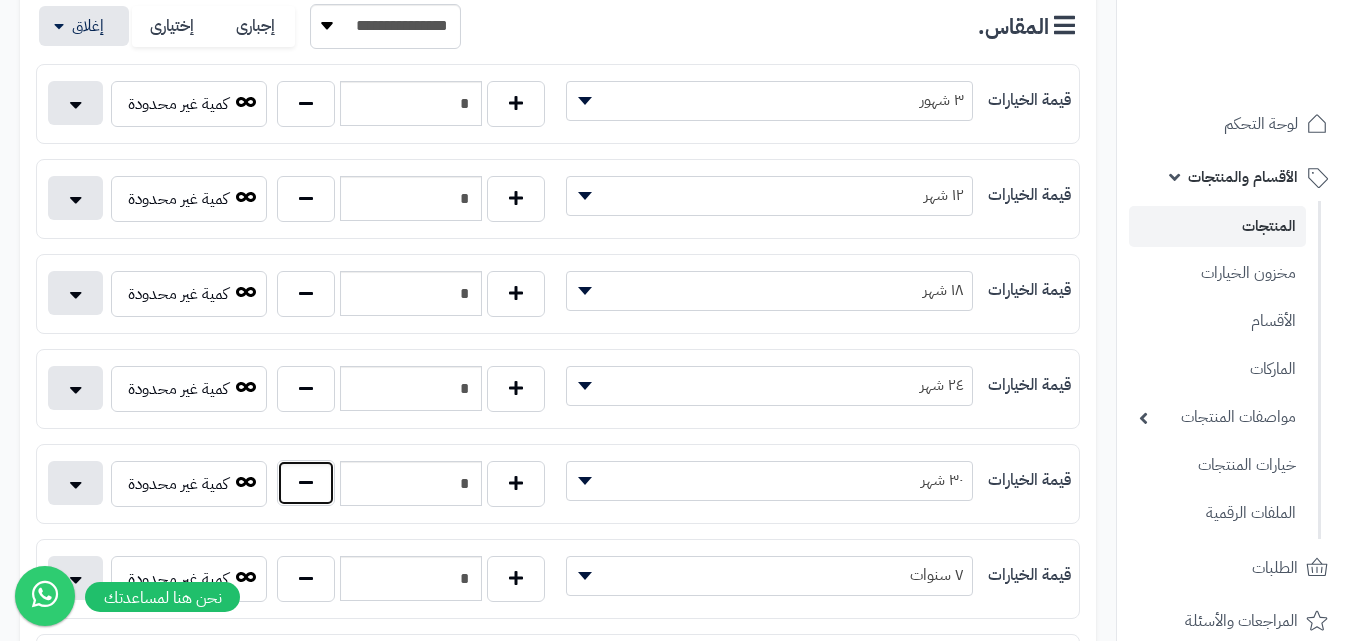 click at bounding box center (306, 483) 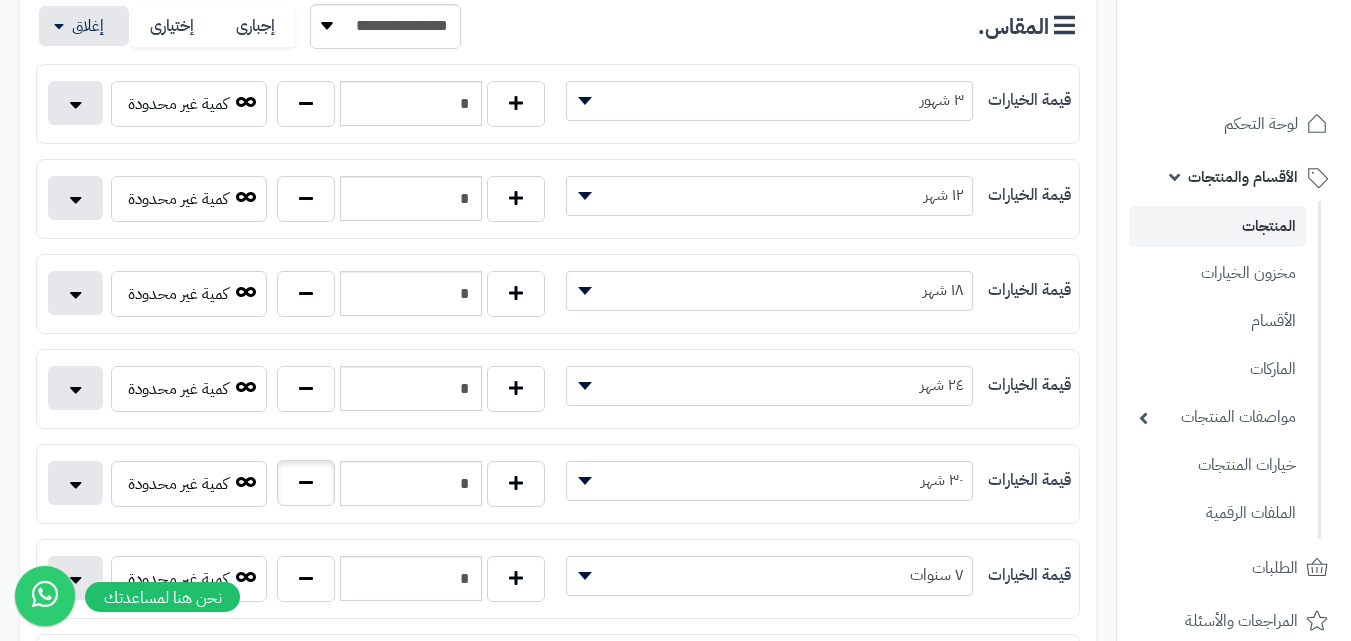 type on "*" 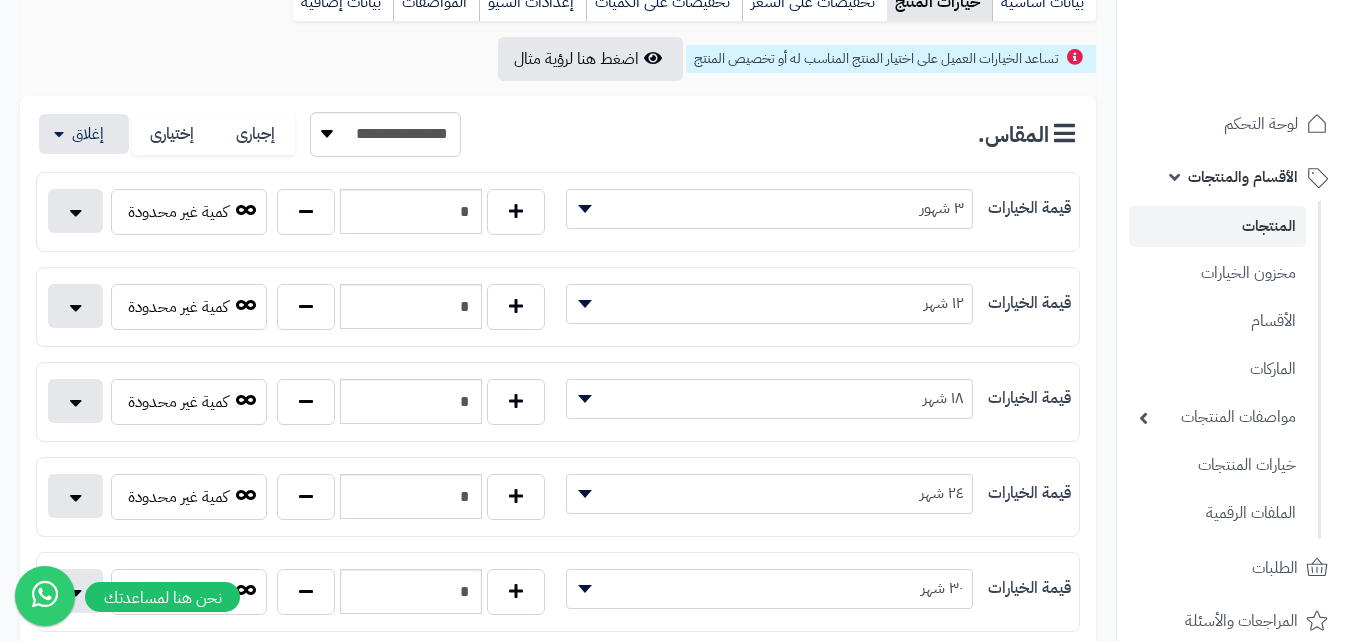 scroll, scrollTop: 0, scrollLeft: 0, axis: both 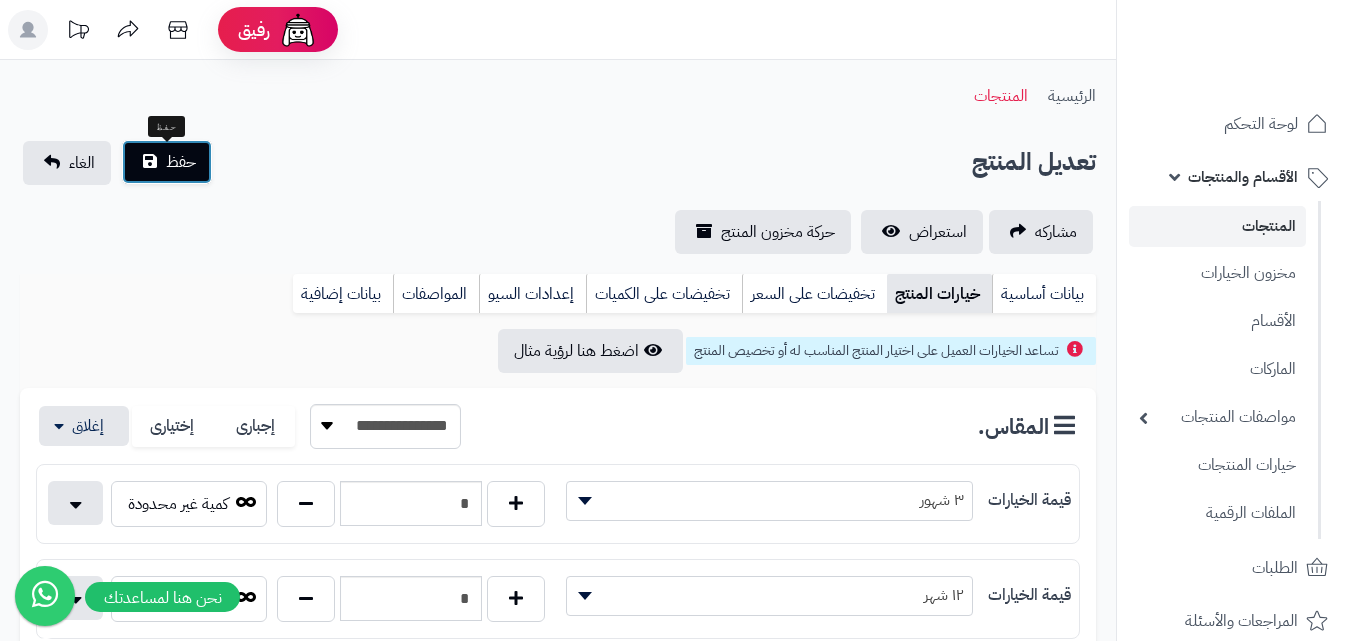 click on "حفظ" at bounding box center (167, 162) 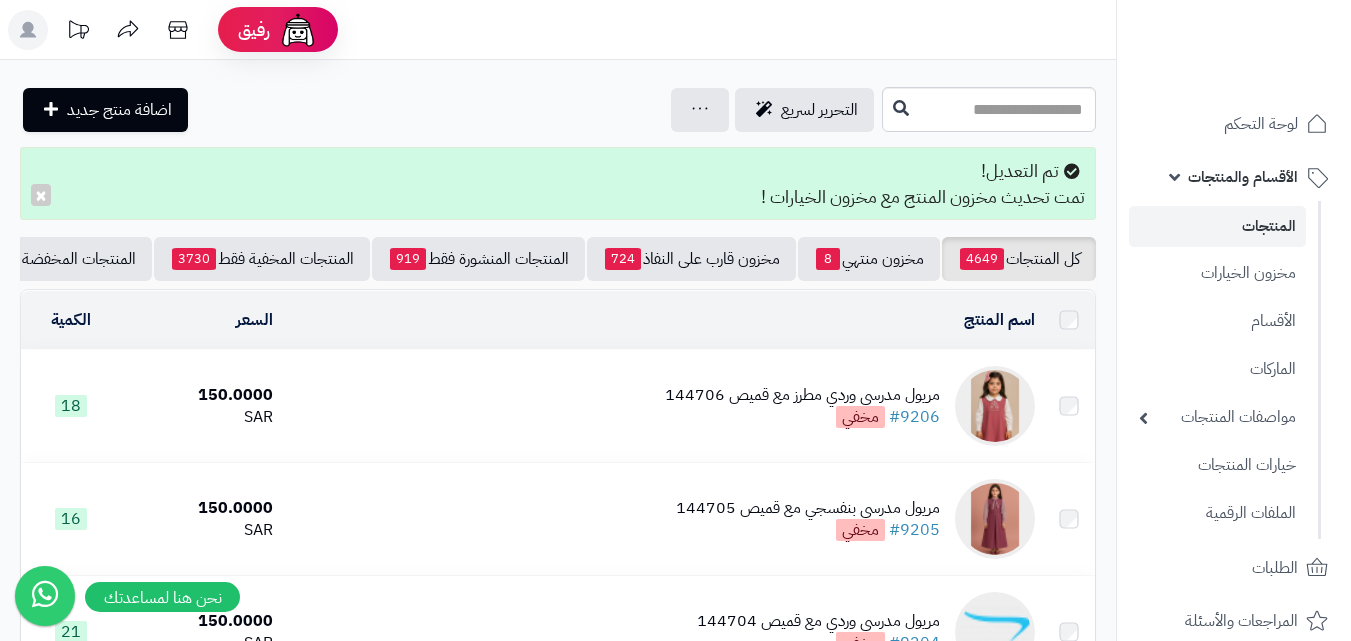 scroll, scrollTop: 0, scrollLeft: 0, axis: both 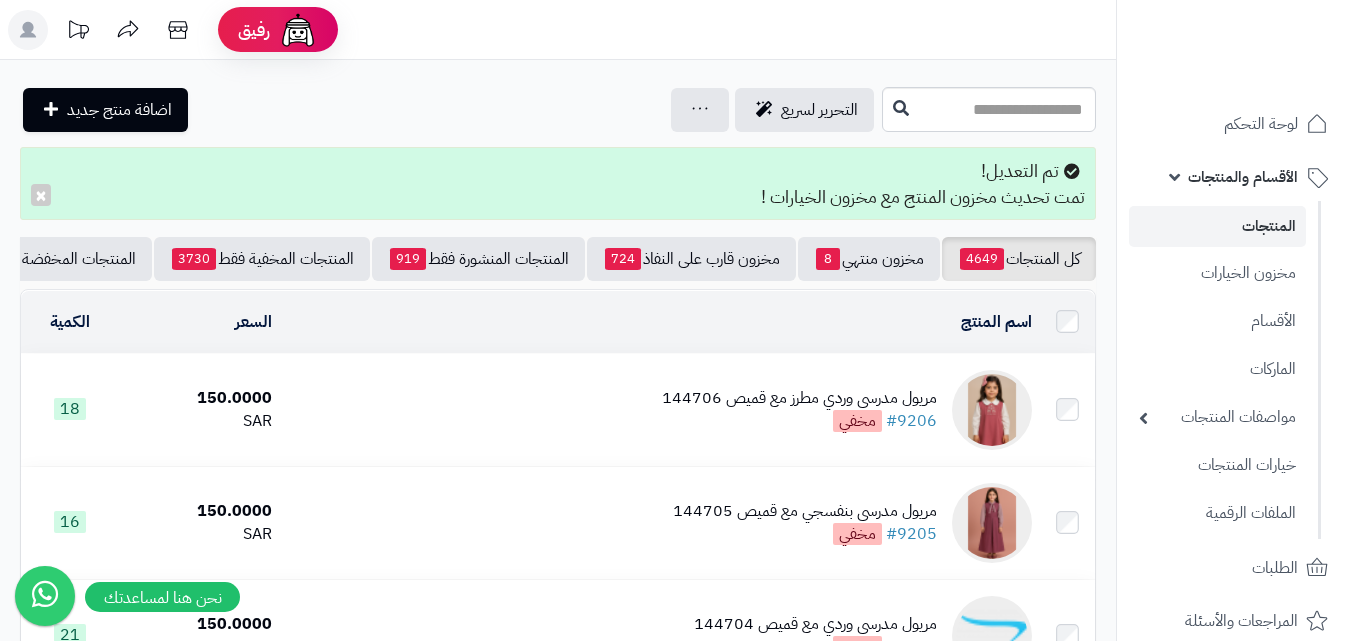 click on "مريول مدرسي وردي مطرز مع قميص 144706" at bounding box center (799, 398) 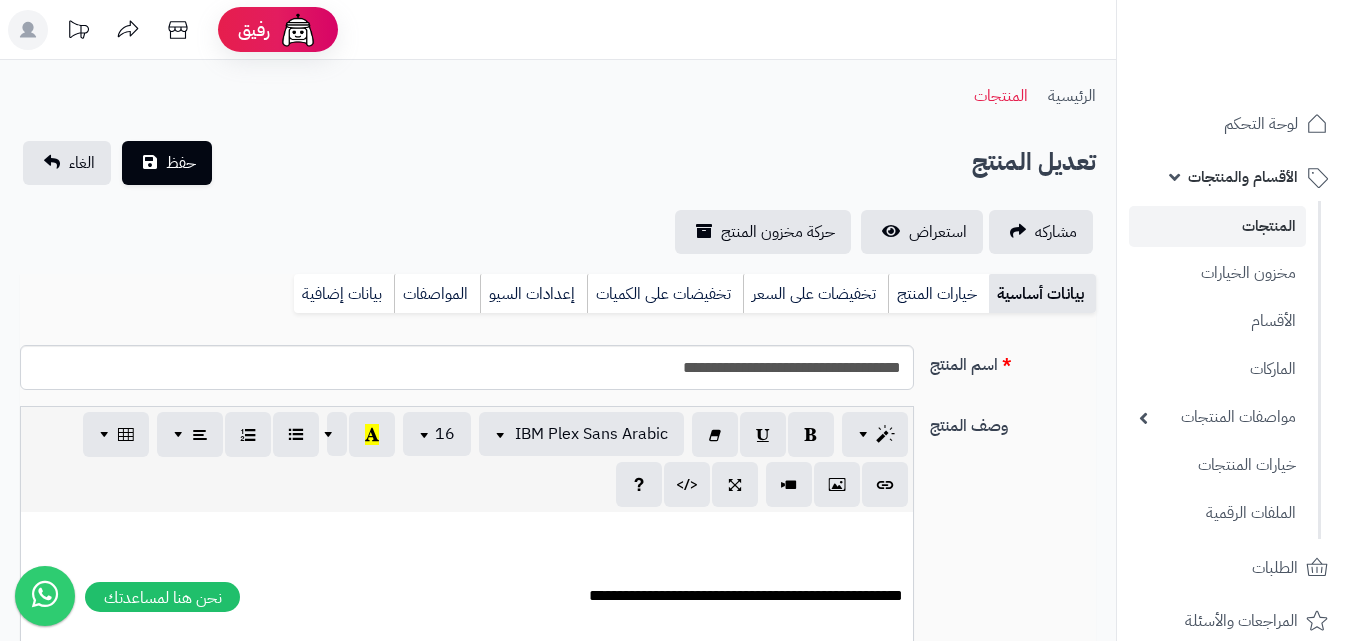 scroll, scrollTop: 806, scrollLeft: 0, axis: vertical 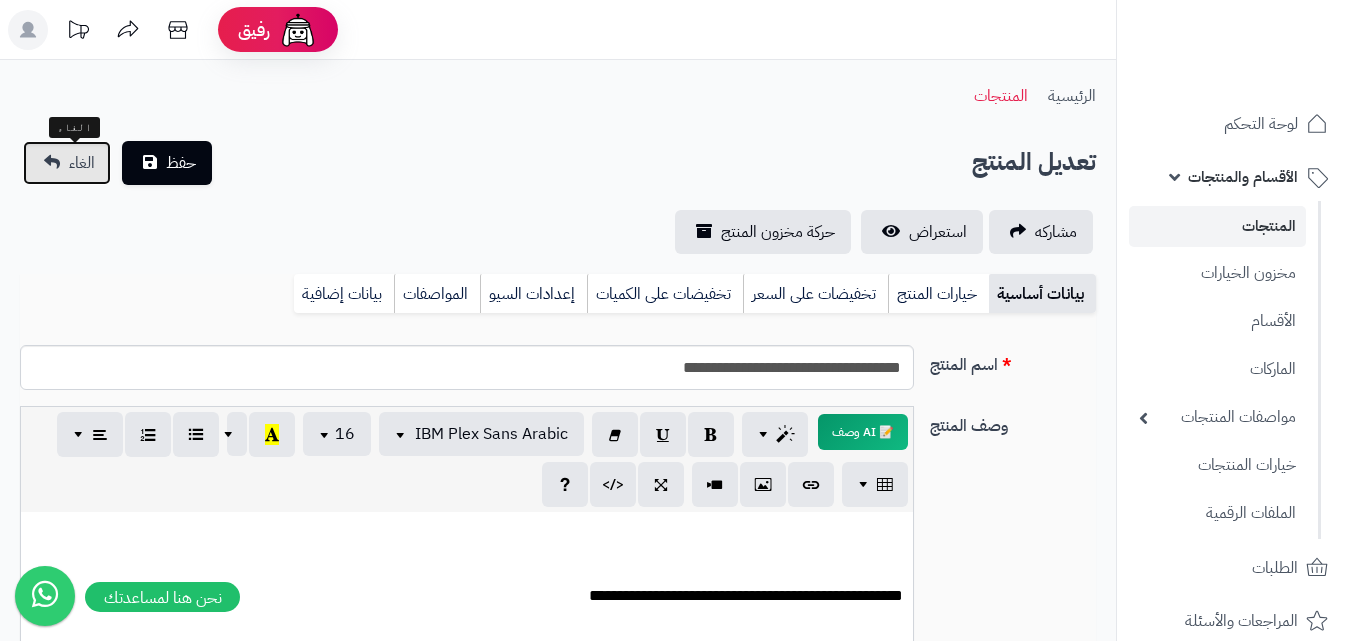 click on "الغاء" at bounding box center (67, 163) 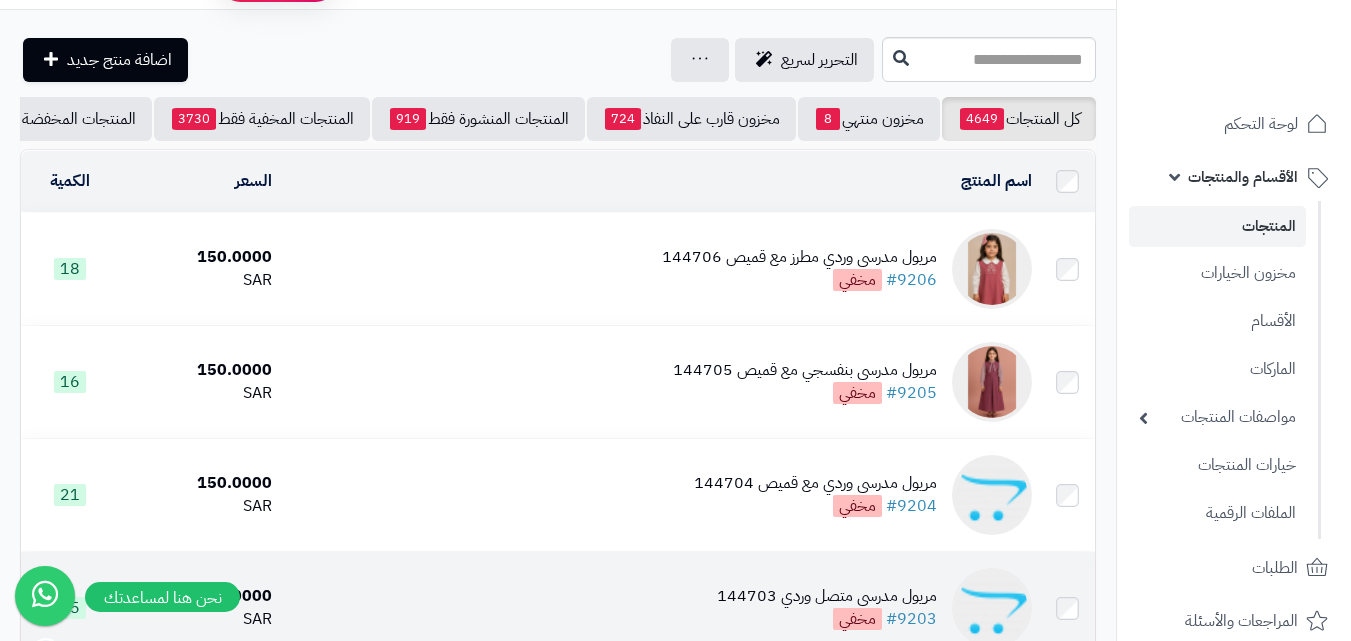scroll, scrollTop: 0, scrollLeft: 0, axis: both 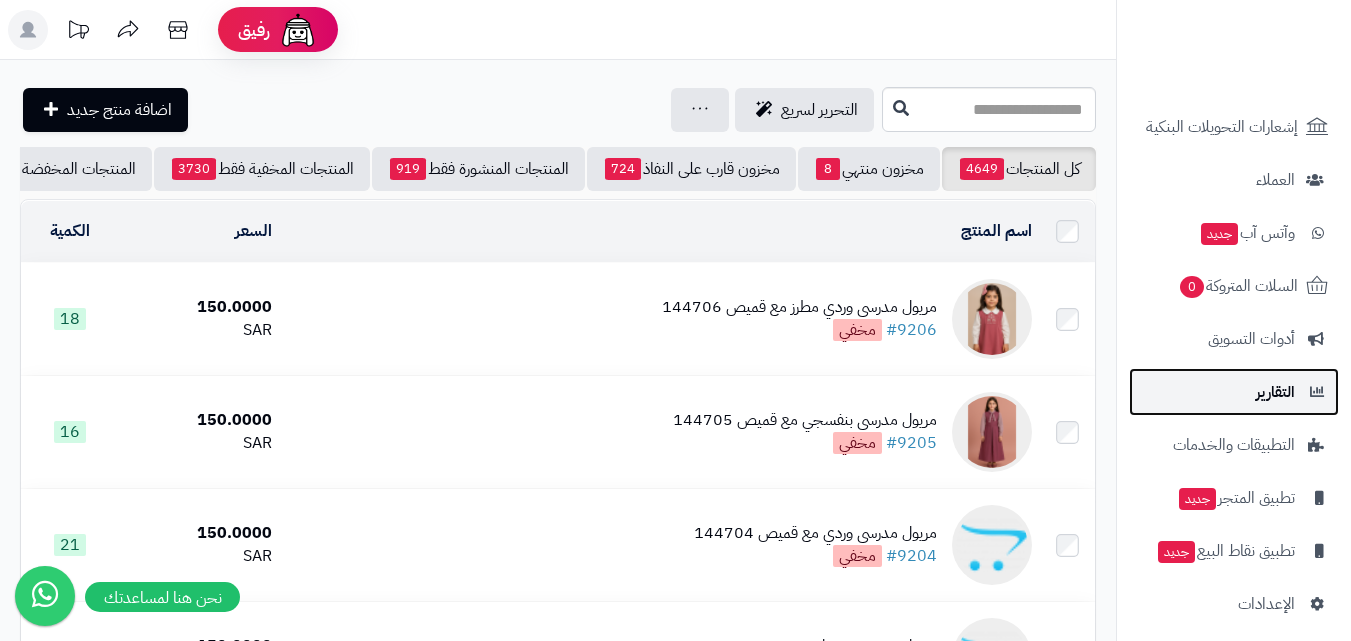 click on "التقارير" at bounding box center (1234, 392) 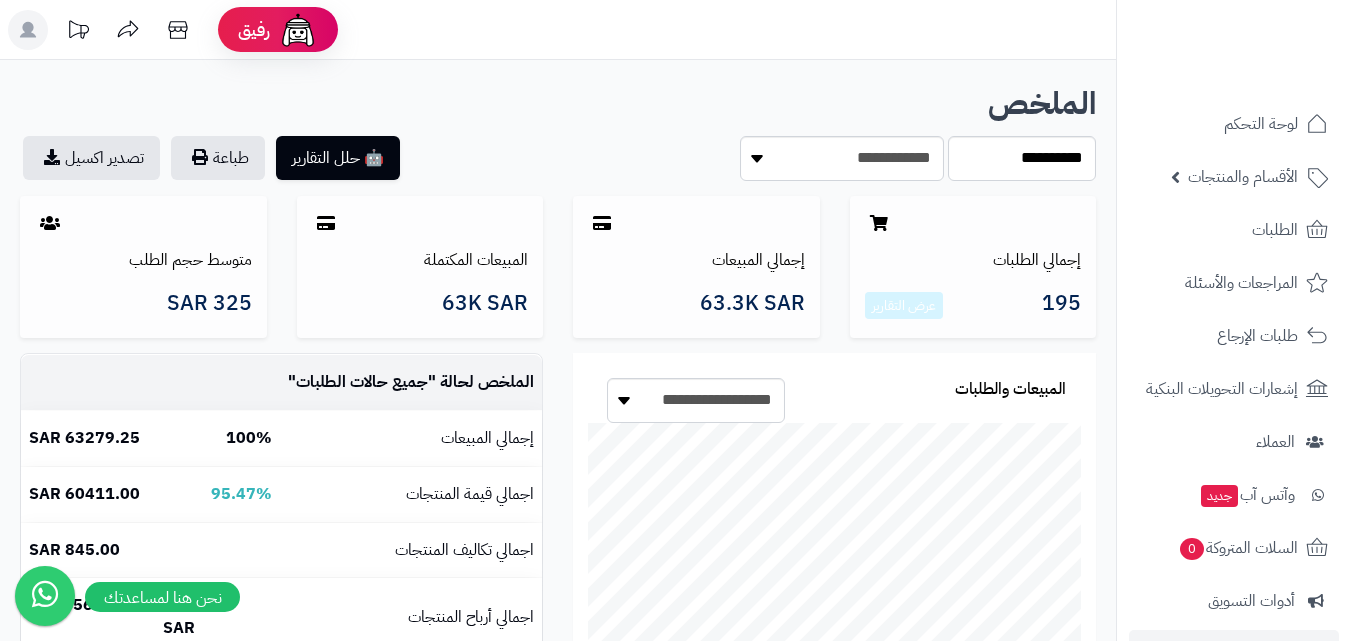 scroll, scrollTop: 0, scrollLeft: 0, axis: both 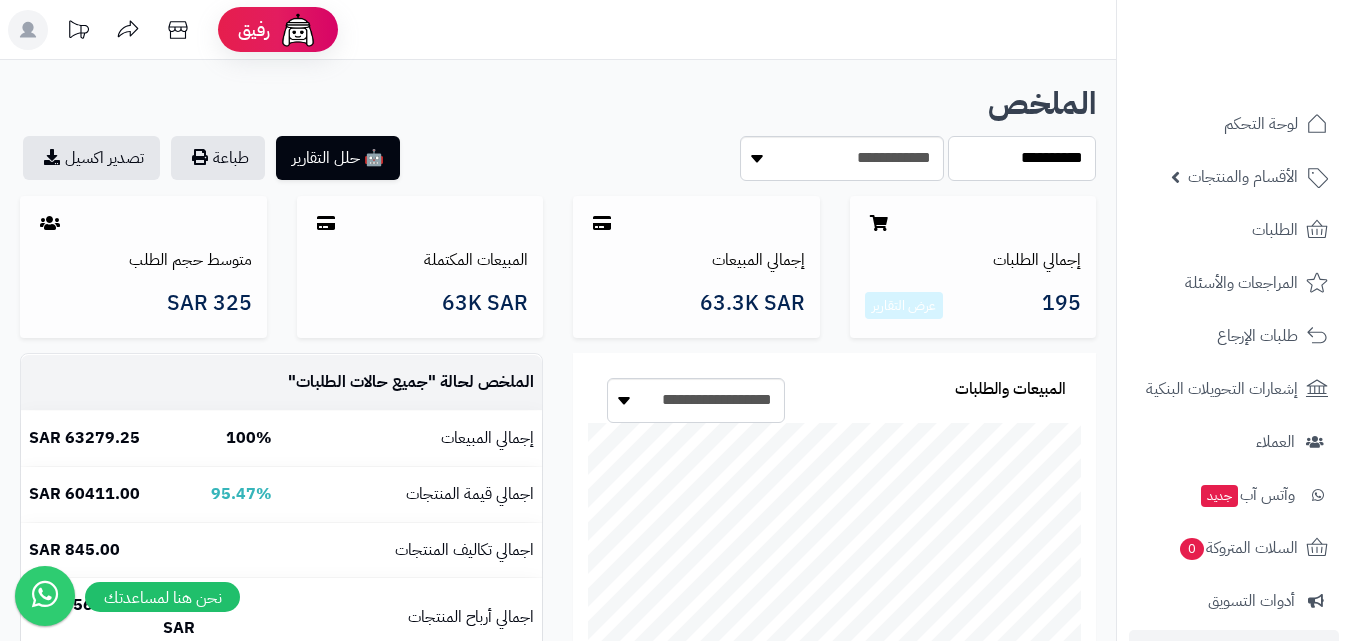 click on "**********" at bounding box center [1022, 158] 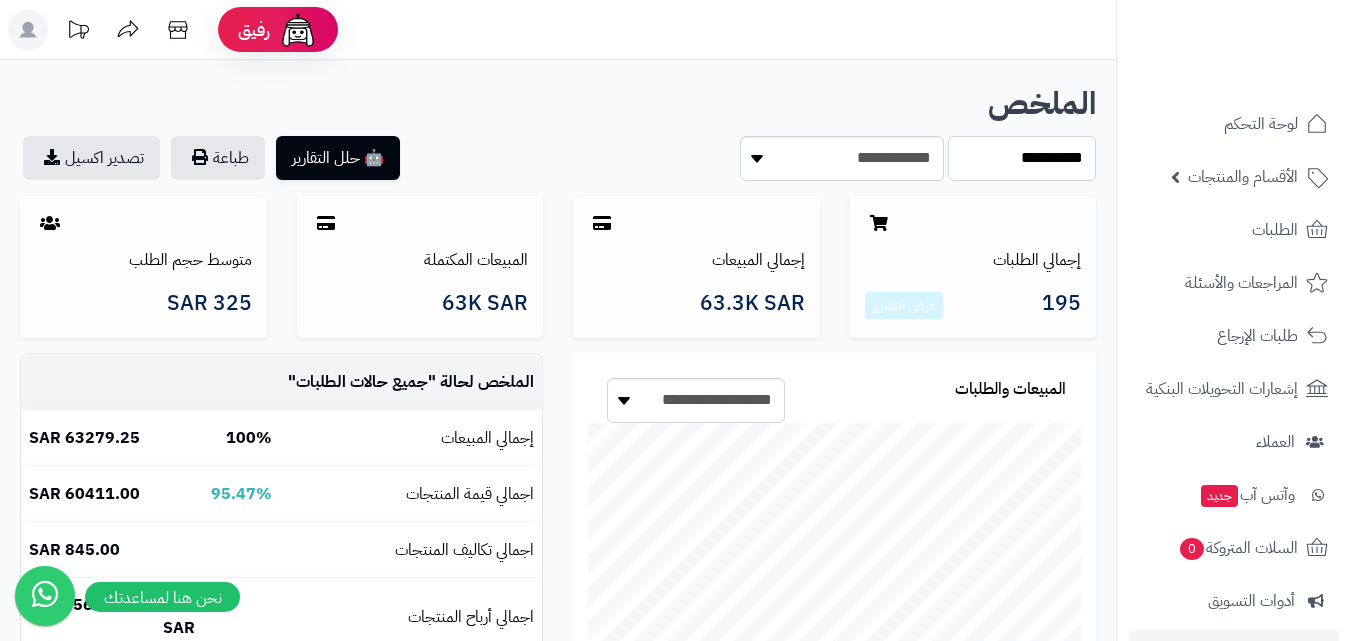 select on "******" 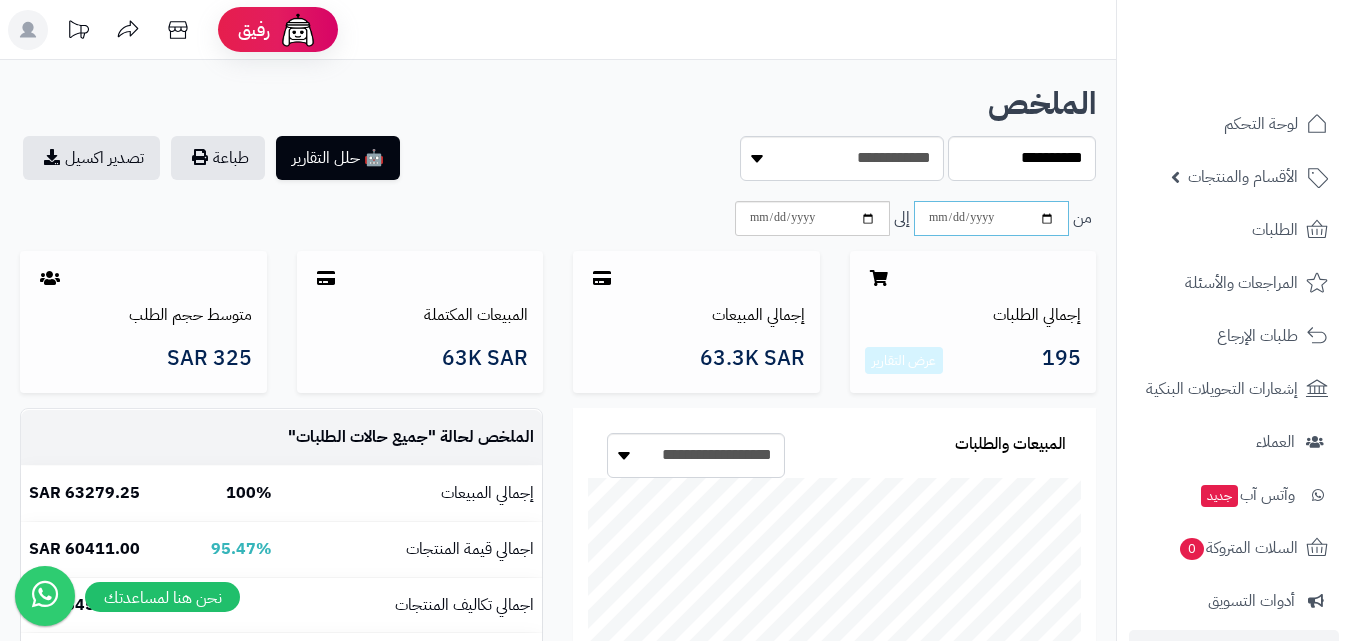 click at bounding box center [991, 218] 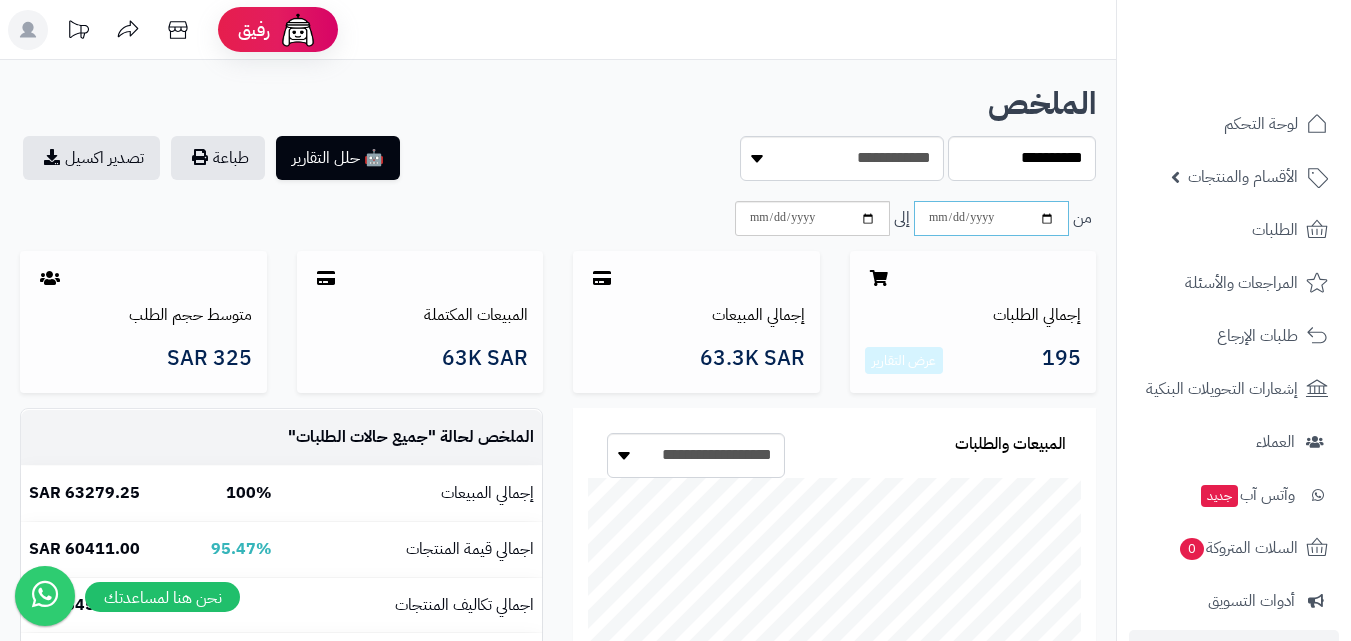 type on "**********" 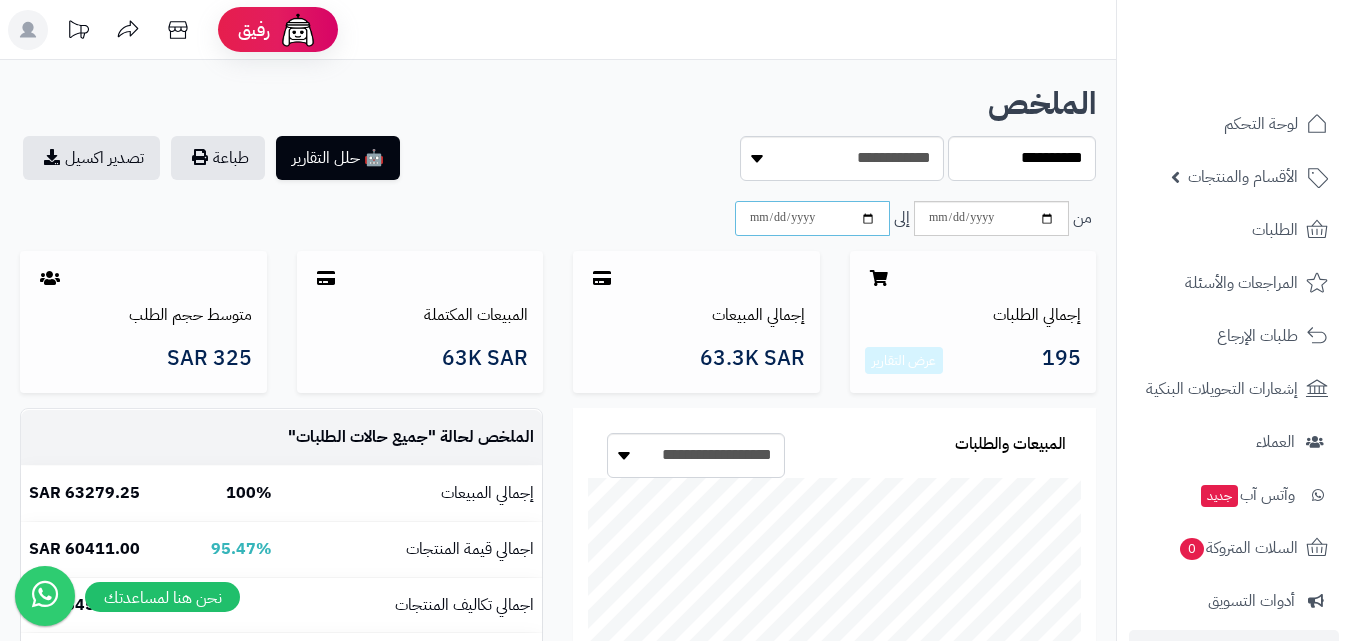click at bounding box center (812, 218) 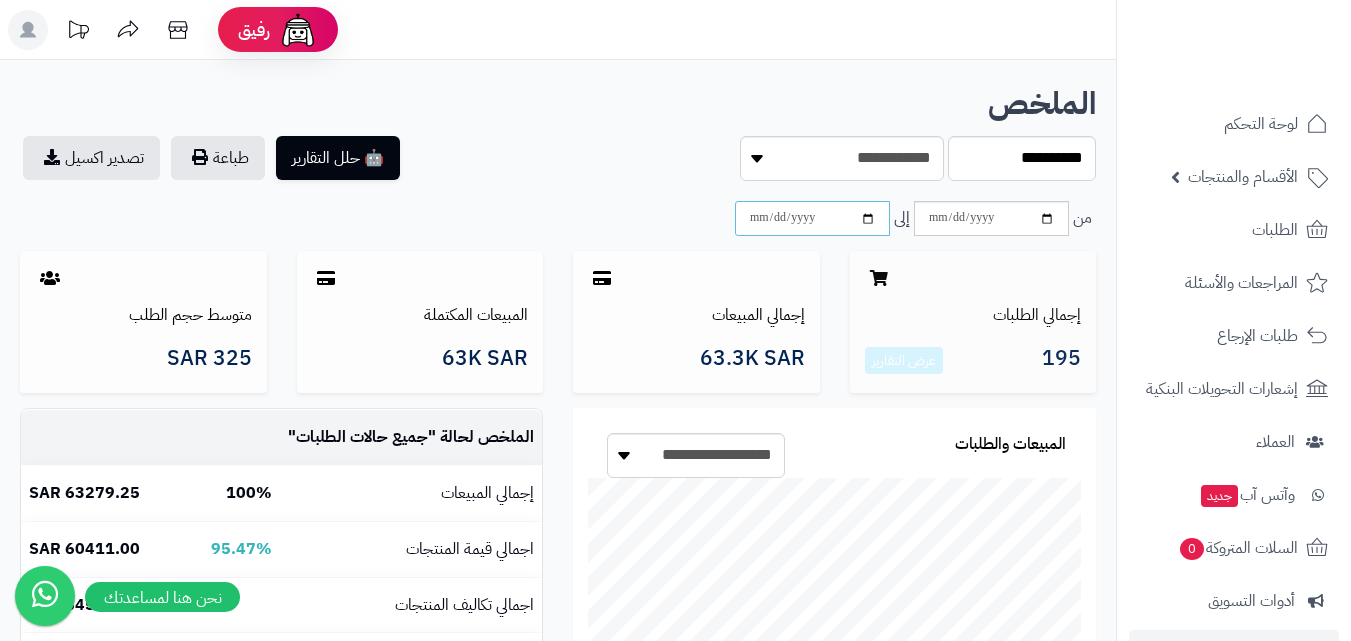type on "**********" 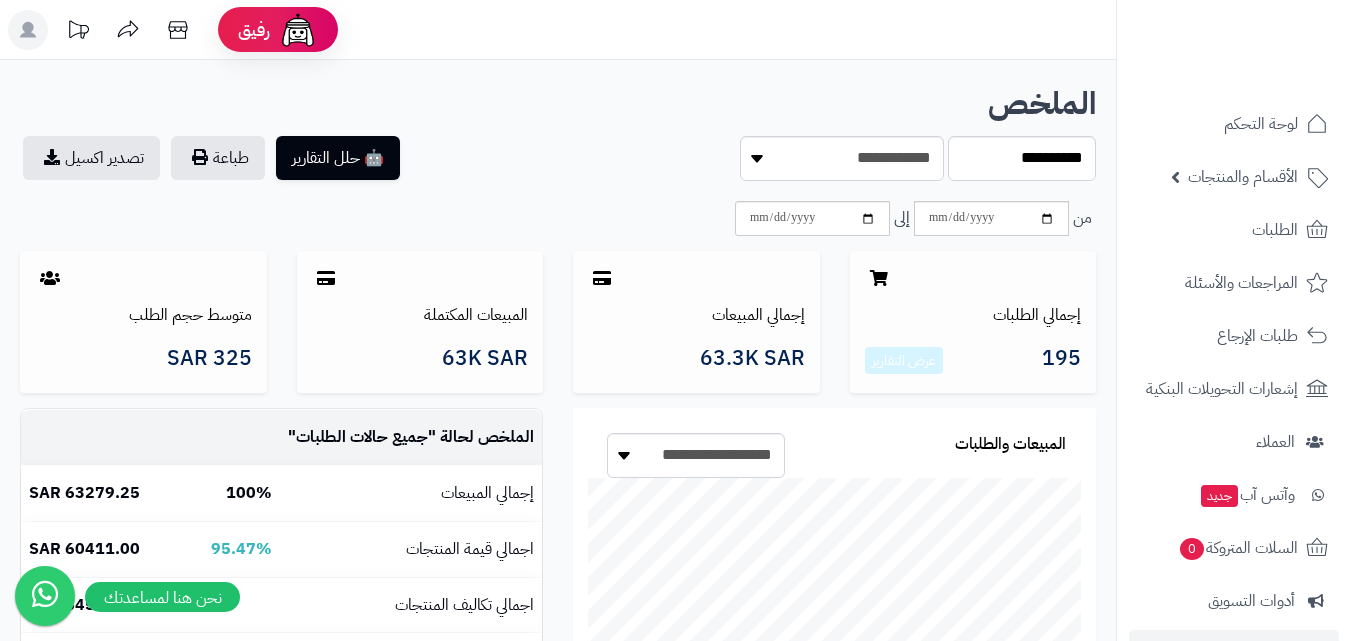 click on "**********" at bounding box center (834, 186) 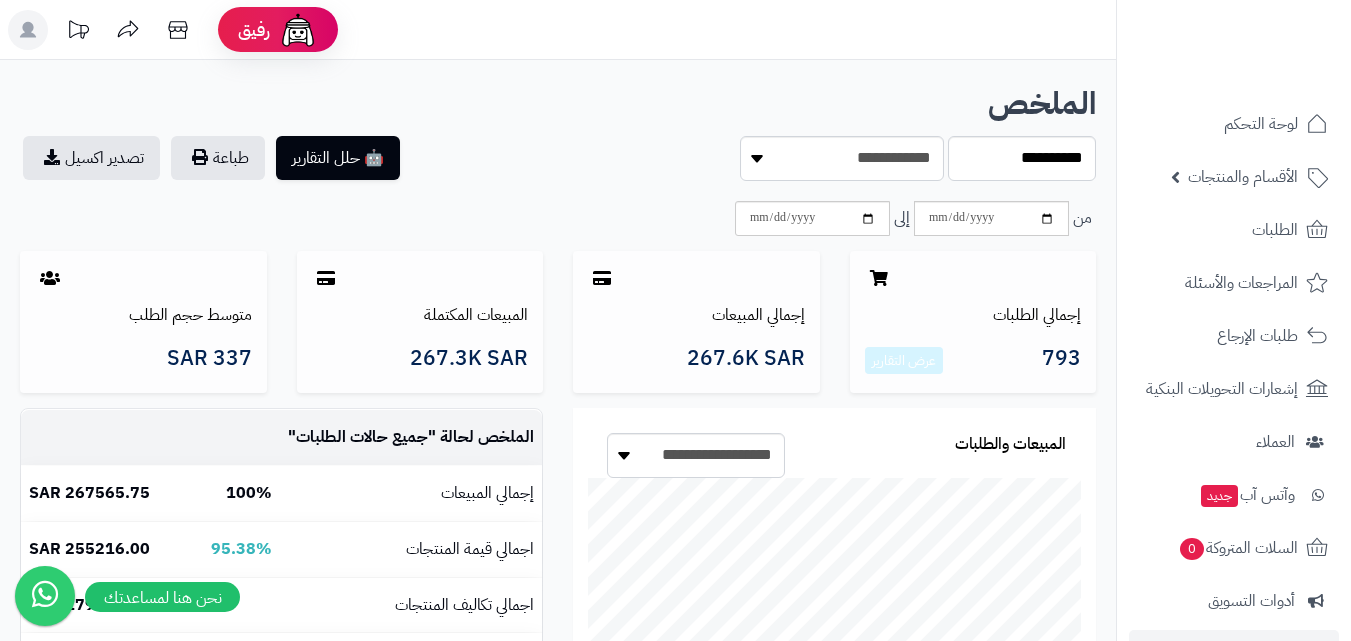 scroll, scrollTop: 0, scrollLeft: 0, axis: both 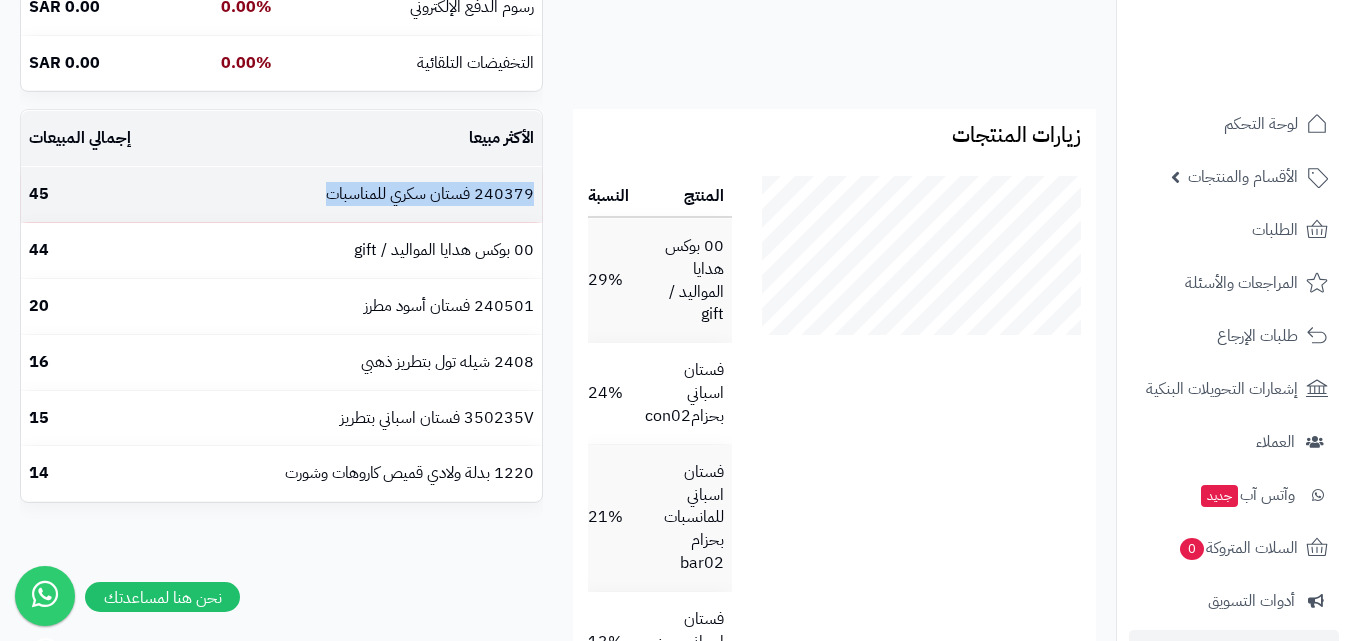 drag, startPoint x: 268, startPoint y: 190, endPoint x: 507, endPoint y: 188, distance: 239.00836 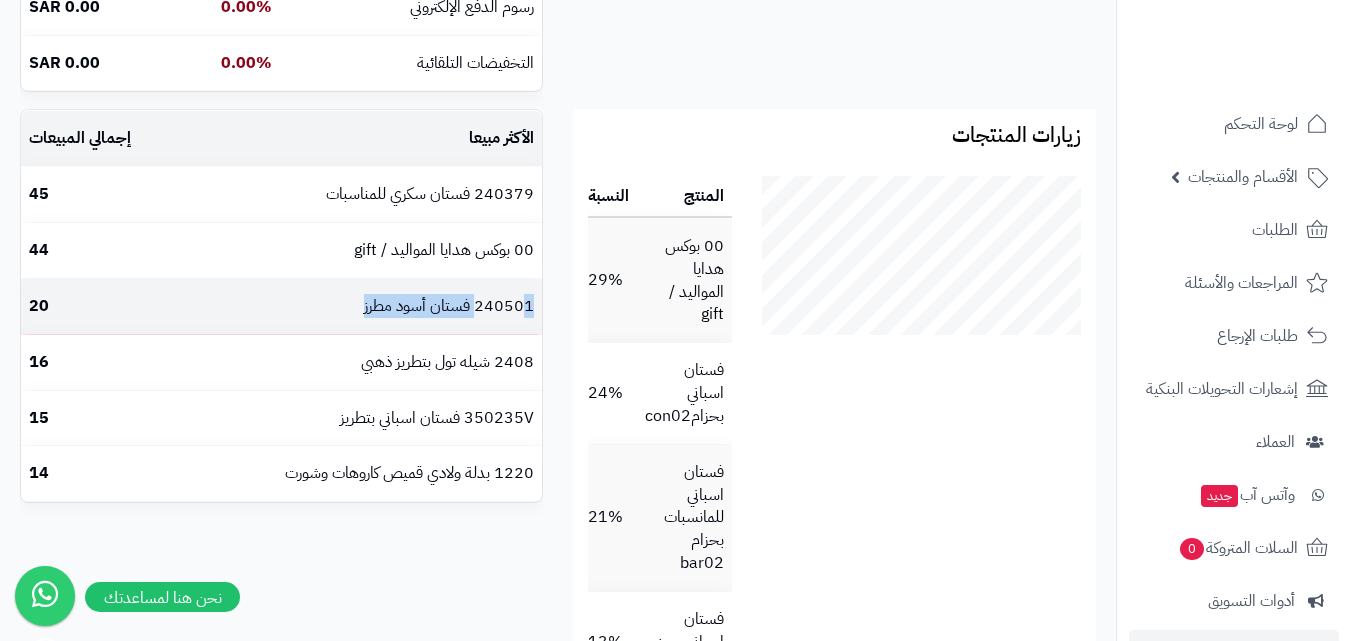 drag, startPoint x: 301, startPoint y: 315, endPoint x: 521, endPoint y: 304, distance: 220.27483 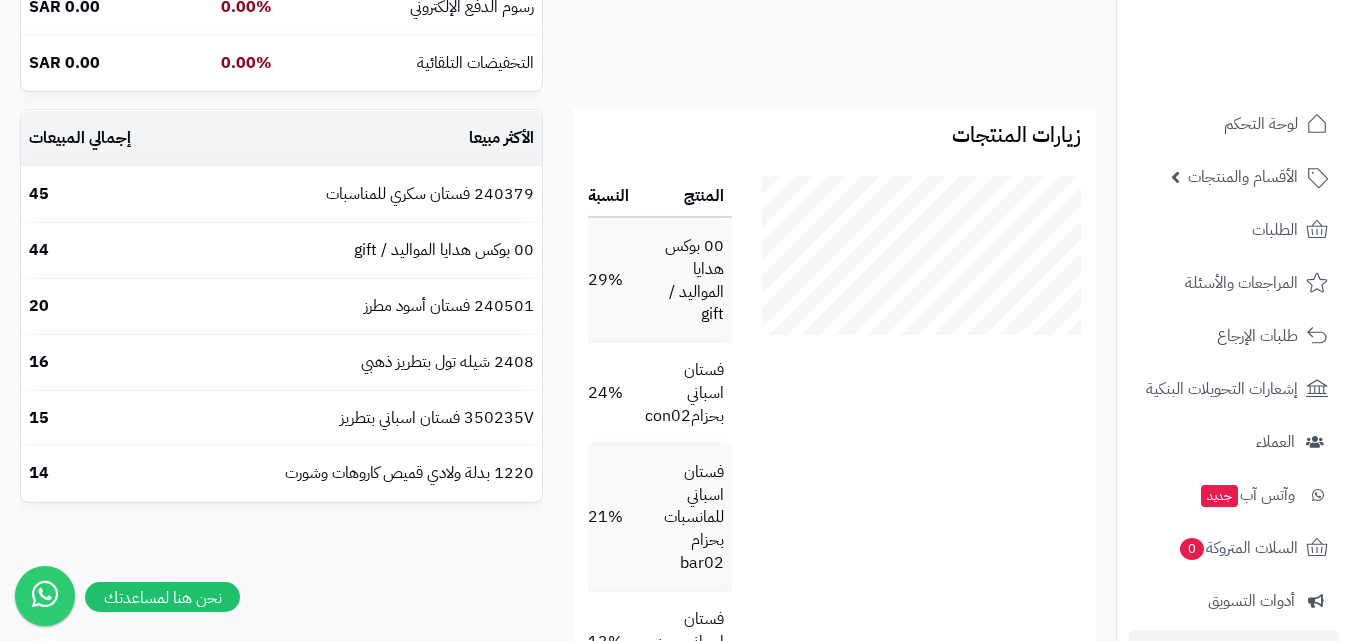 drag, startPoint x: 475, startPoint y: 595, endPoint x: 472, endPoint y: 573, distance: 22.203604 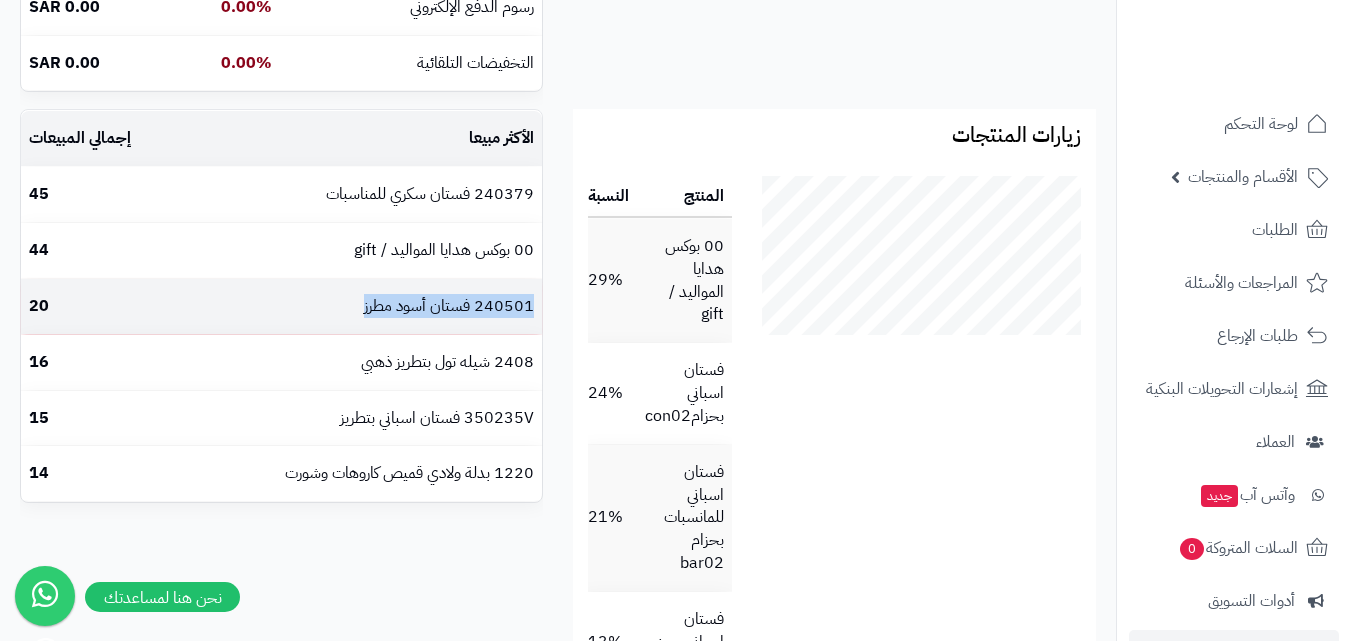 drag, startPoint x: 331, startPoint y: 297, endPoint x: 540, endPoint y: 303, distance: 209.0861 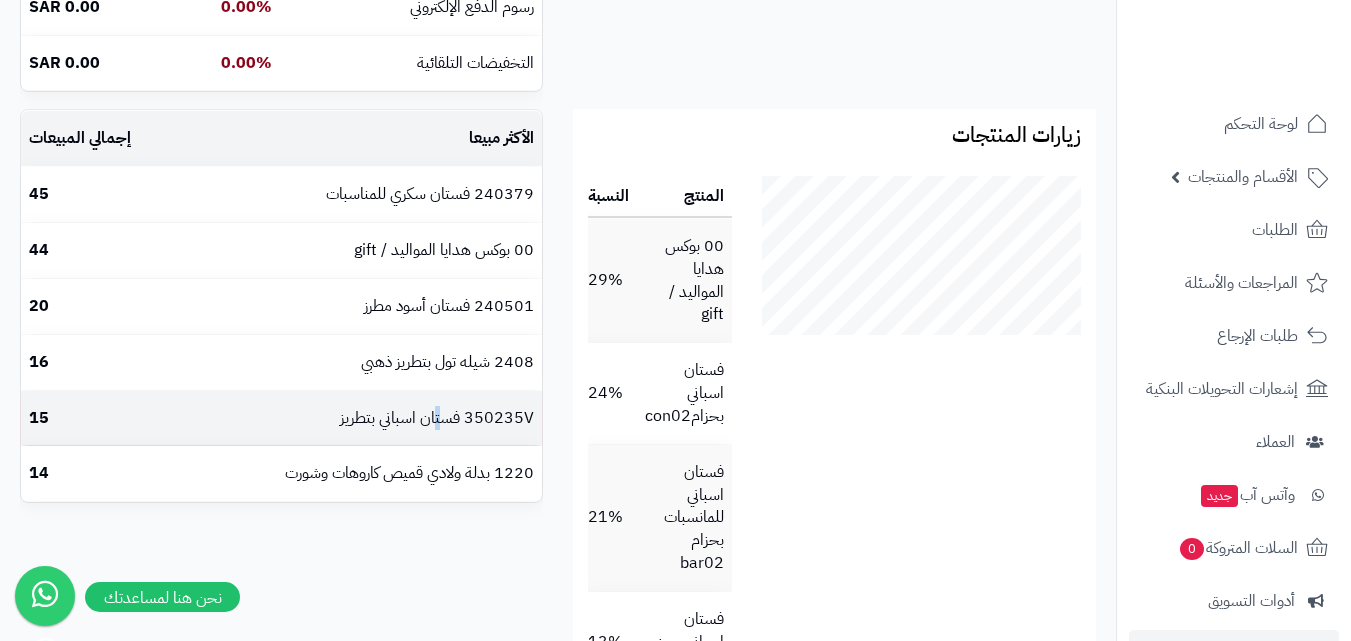 click on "350235V فستان اسباني بتطريز" at bounding box center [362, 418] 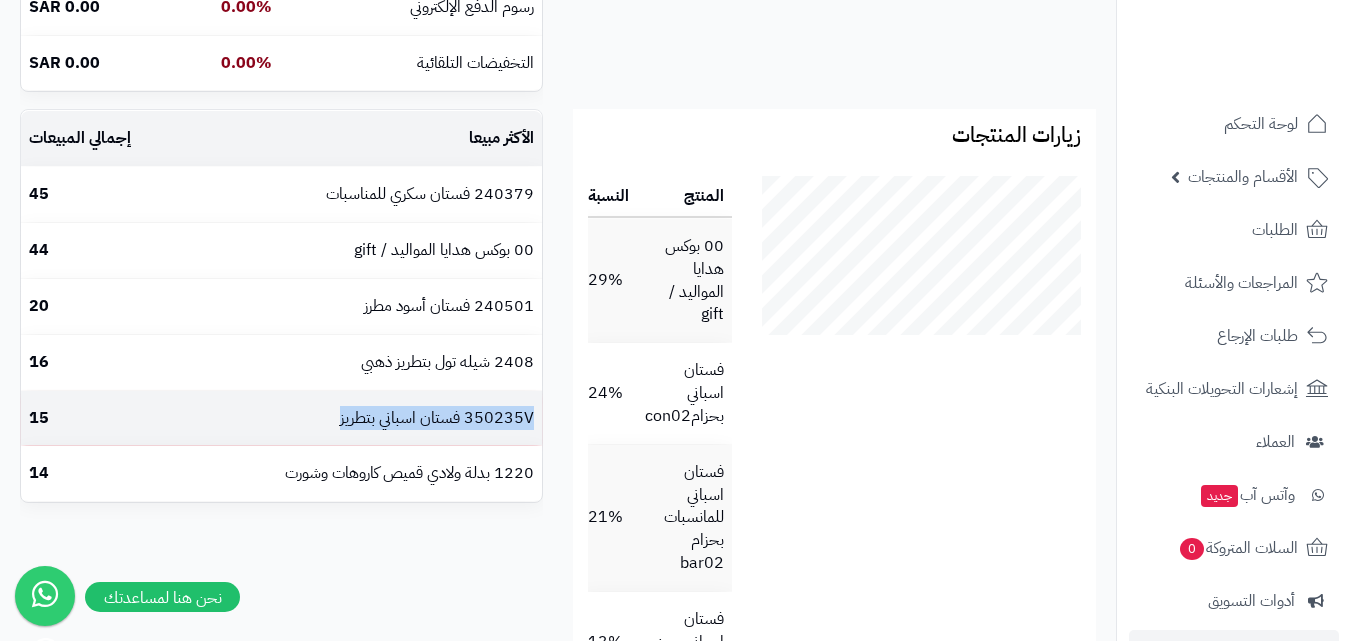 drag, startPoint x: 304, startPoint y: 420, endPoint x: 541, endPoint y: 421, distance: 237.0021 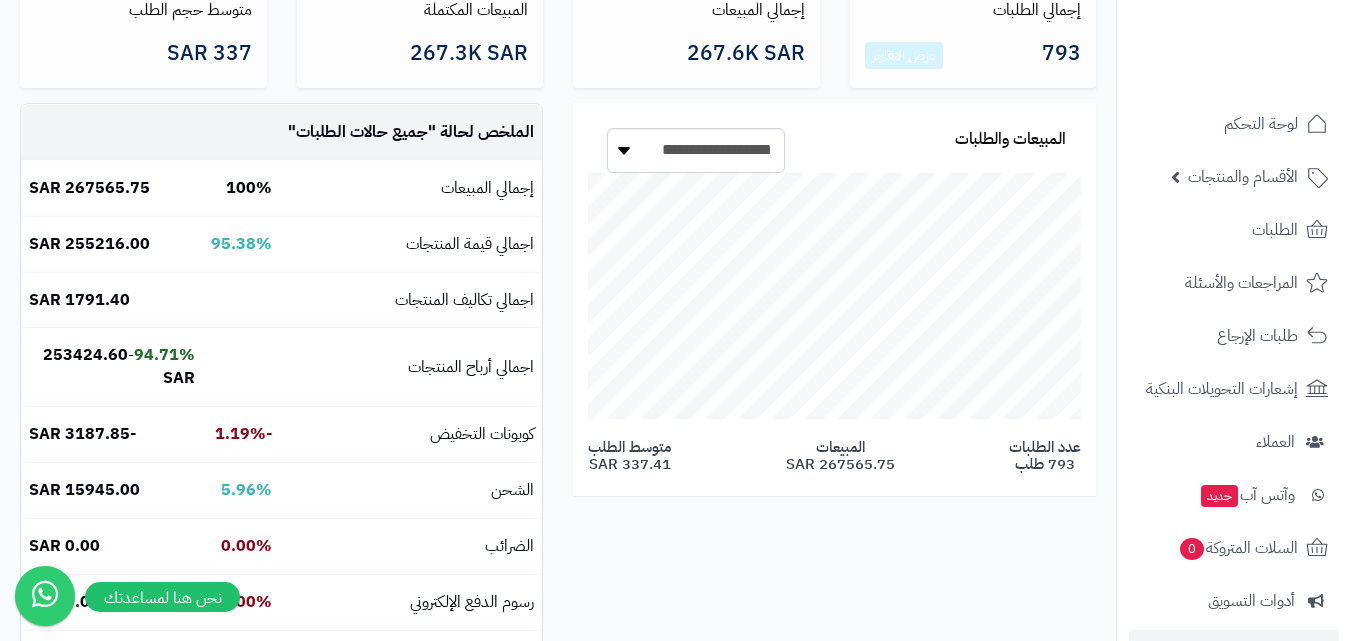 scroll, scrollTop: 300, scrollLeft: 0, axis: vertical 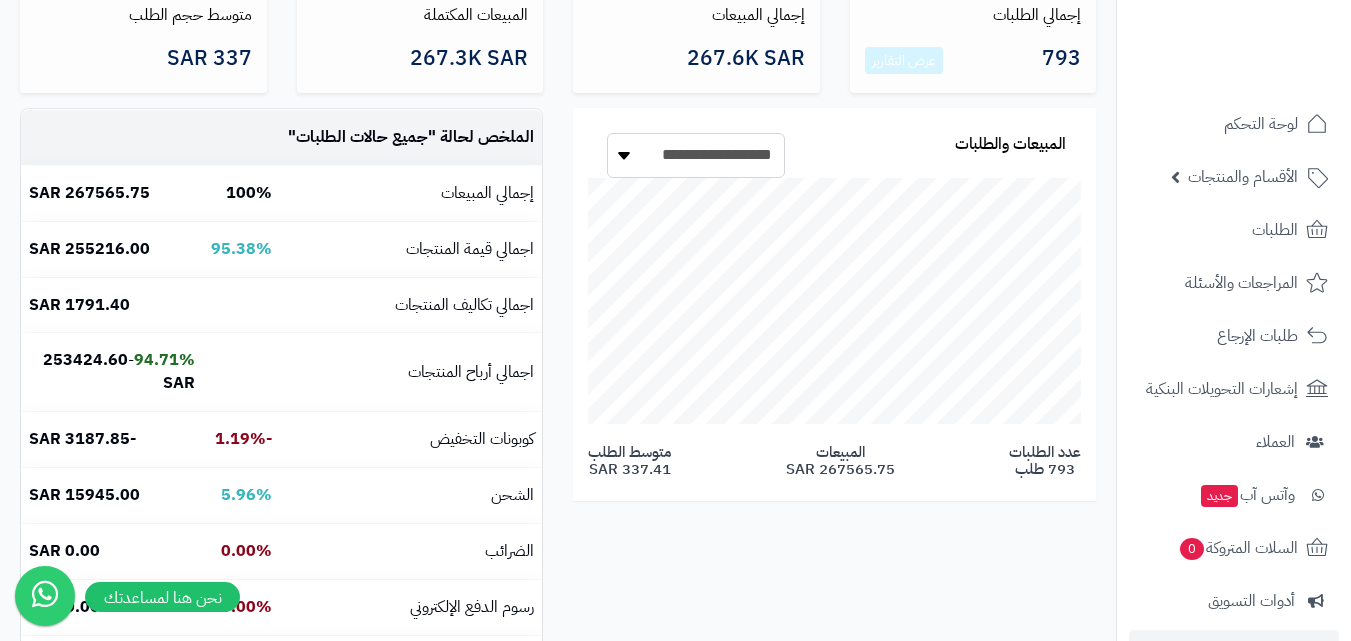 click on "**********" at bounding box center [696, 155] 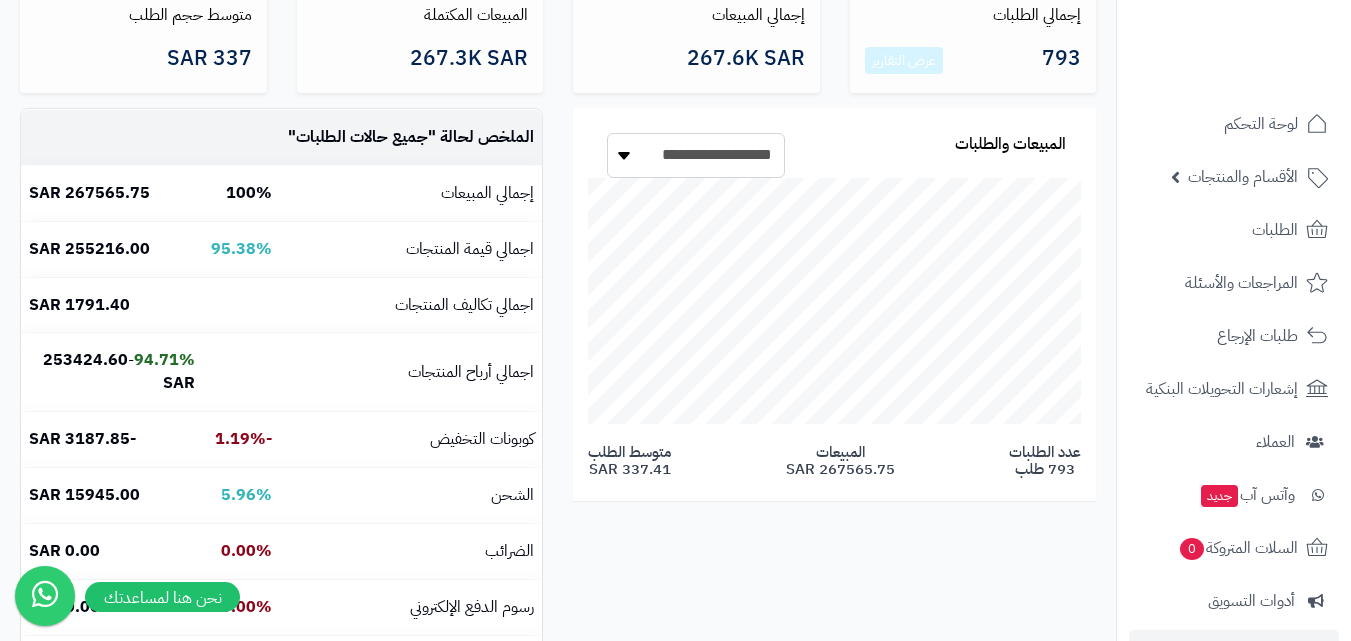 select on "*" 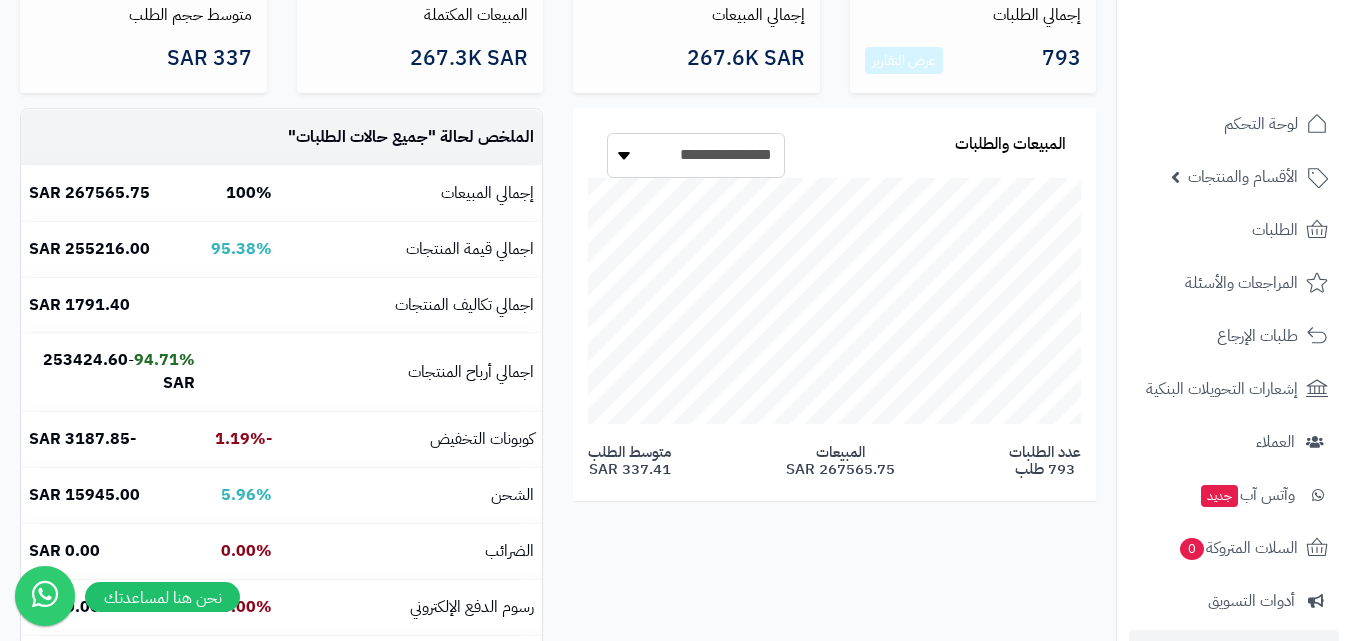 click on "**********" at bounding box center [696, 155] 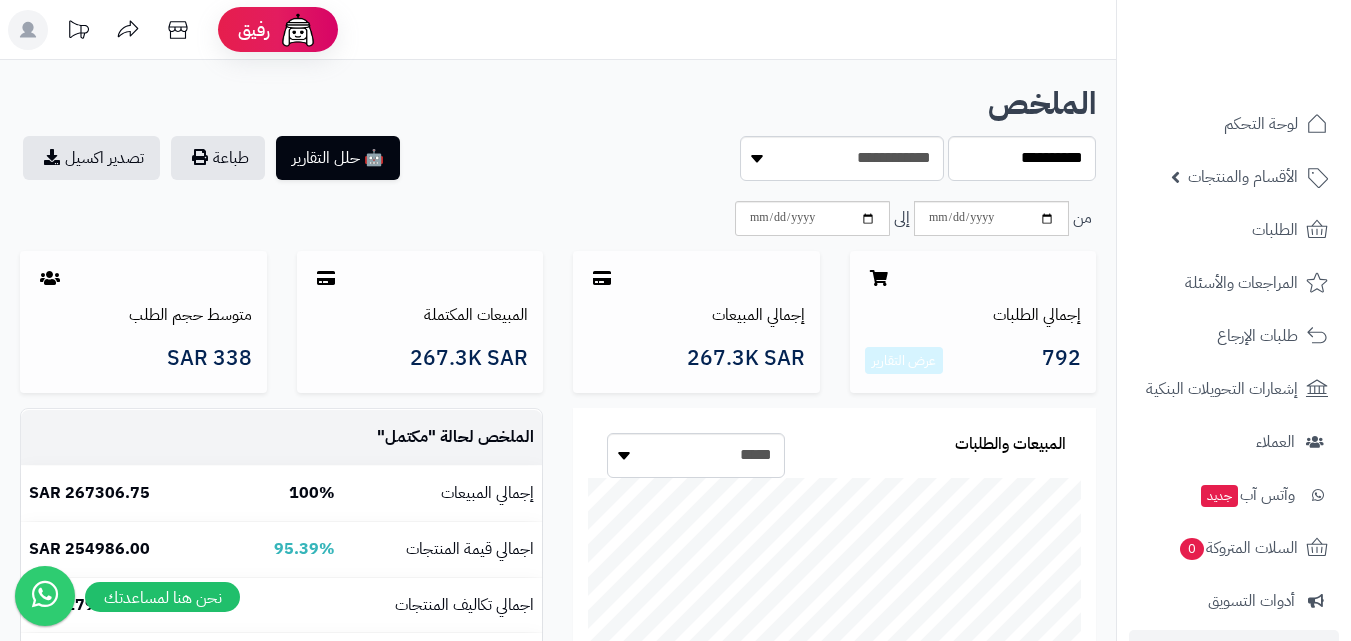 scroll, scrollTop: 534, scrollLeft: 0, axis: vertical 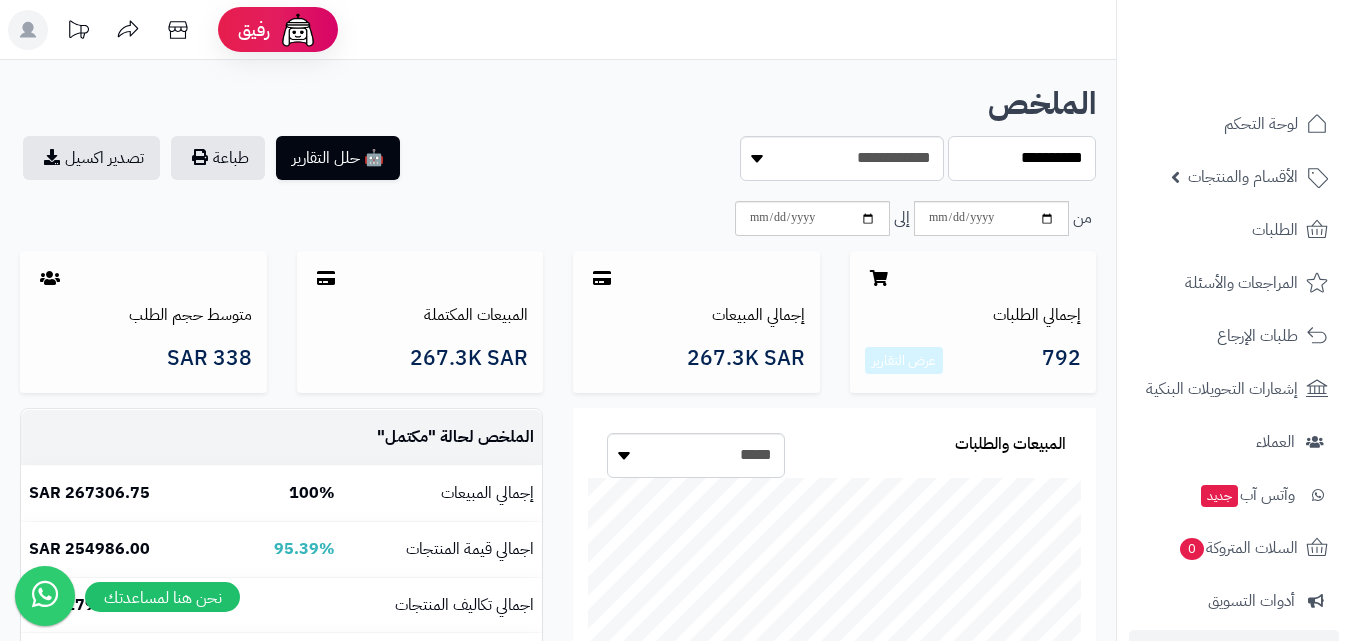 click on "**********" at bounding box center [1022, 158] 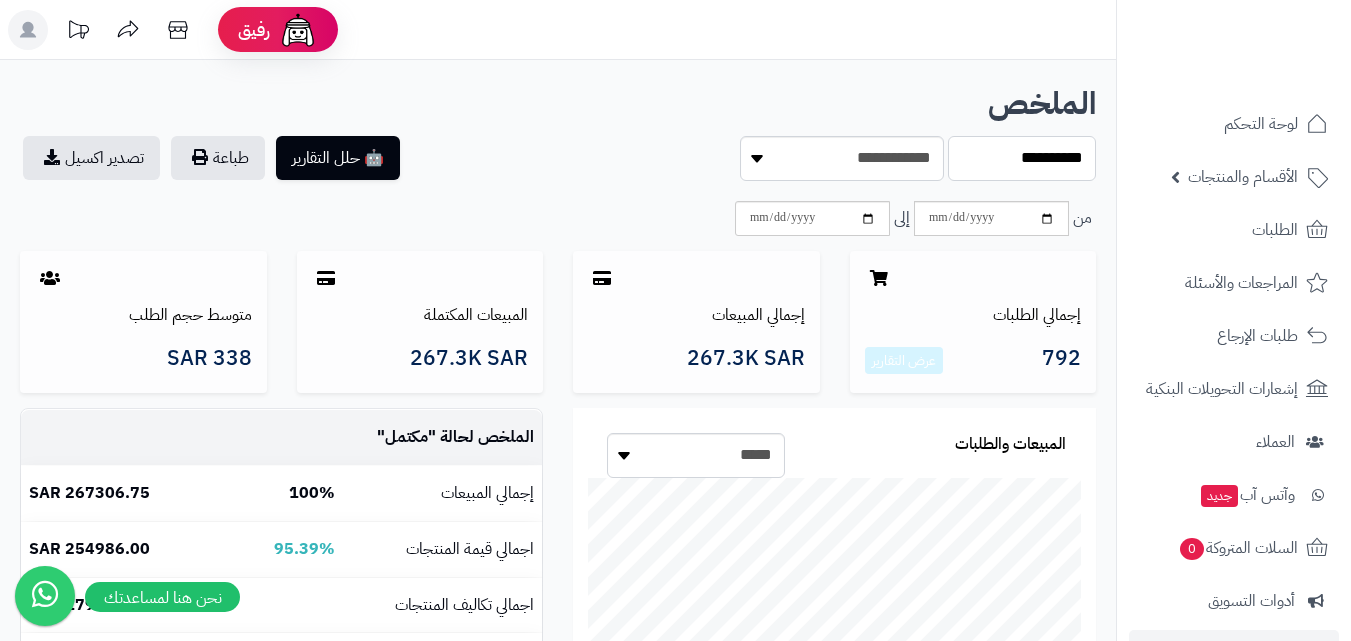 click on "**********" at bounding box center (1022, 158) 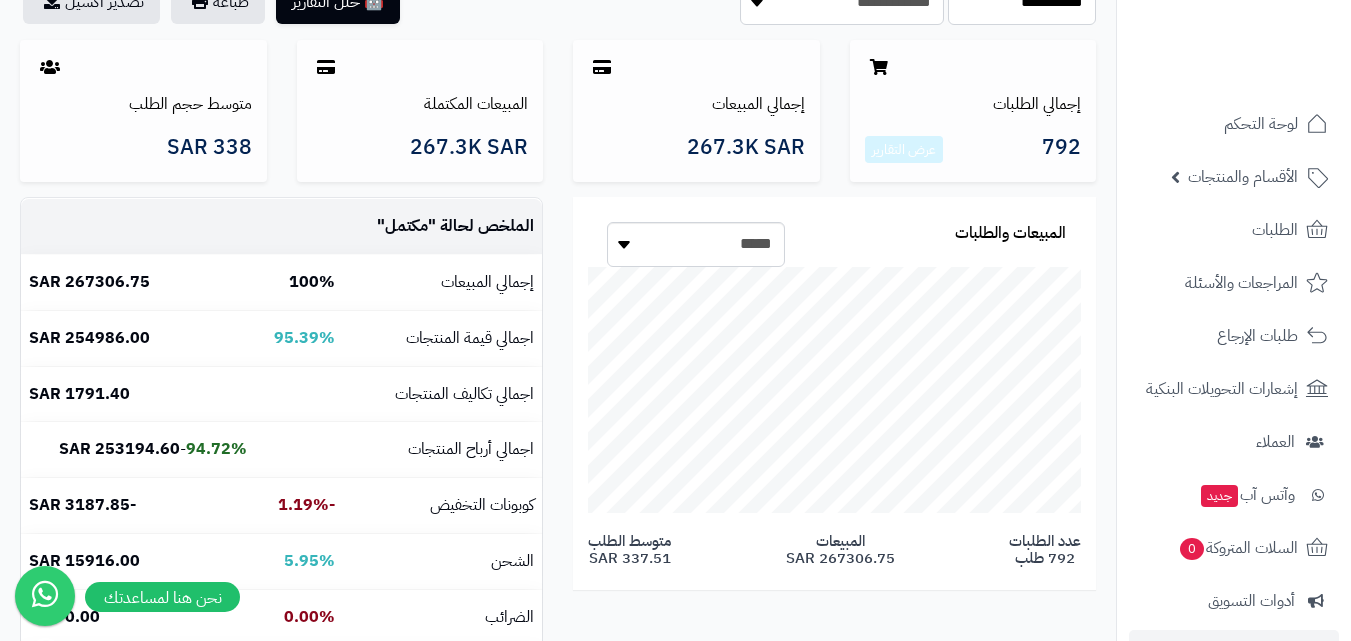 scroll, scrollTop: 343, scrollLeft: 0, axis: vertical 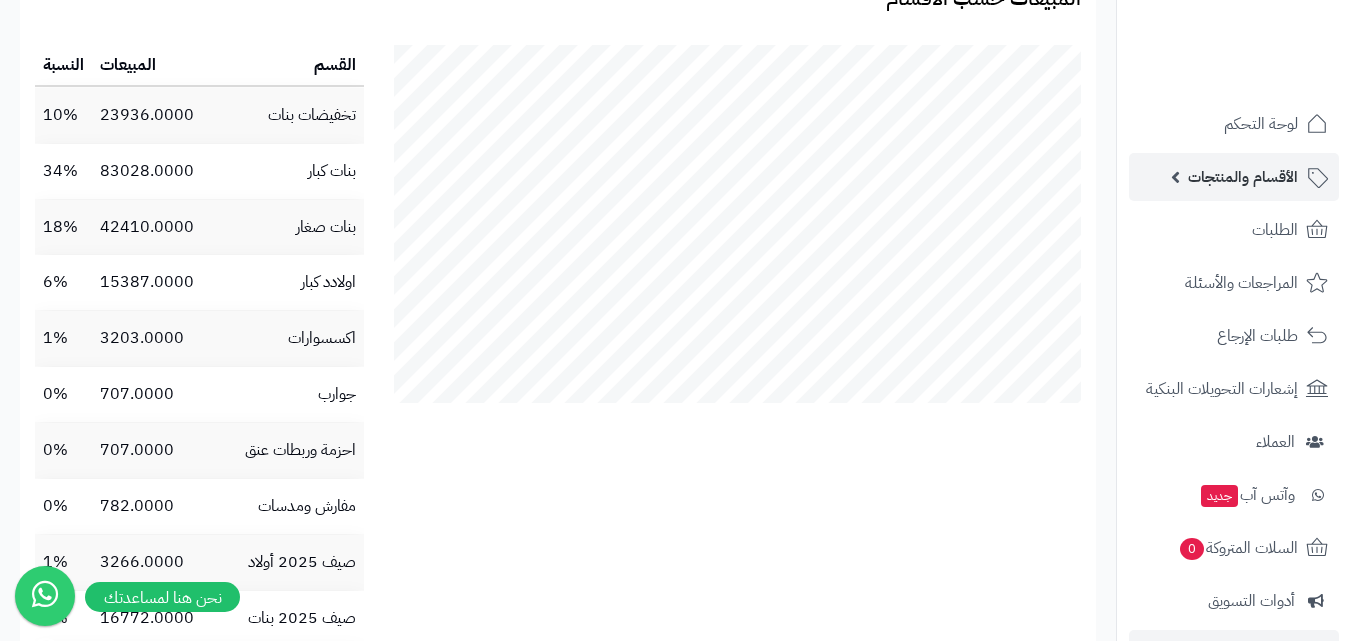 click on "الأقسام والمنتجات" at bounding box center [1243, 177] 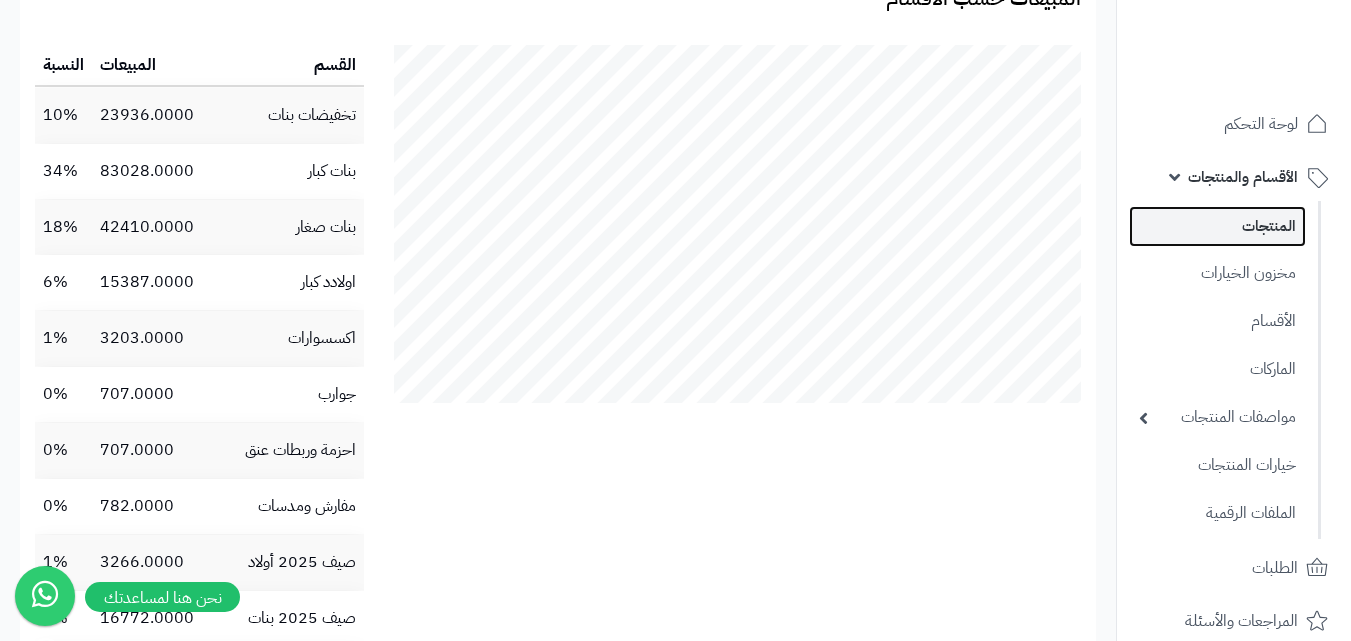 click on "المنتجات" at bounding box center (1217, 226) 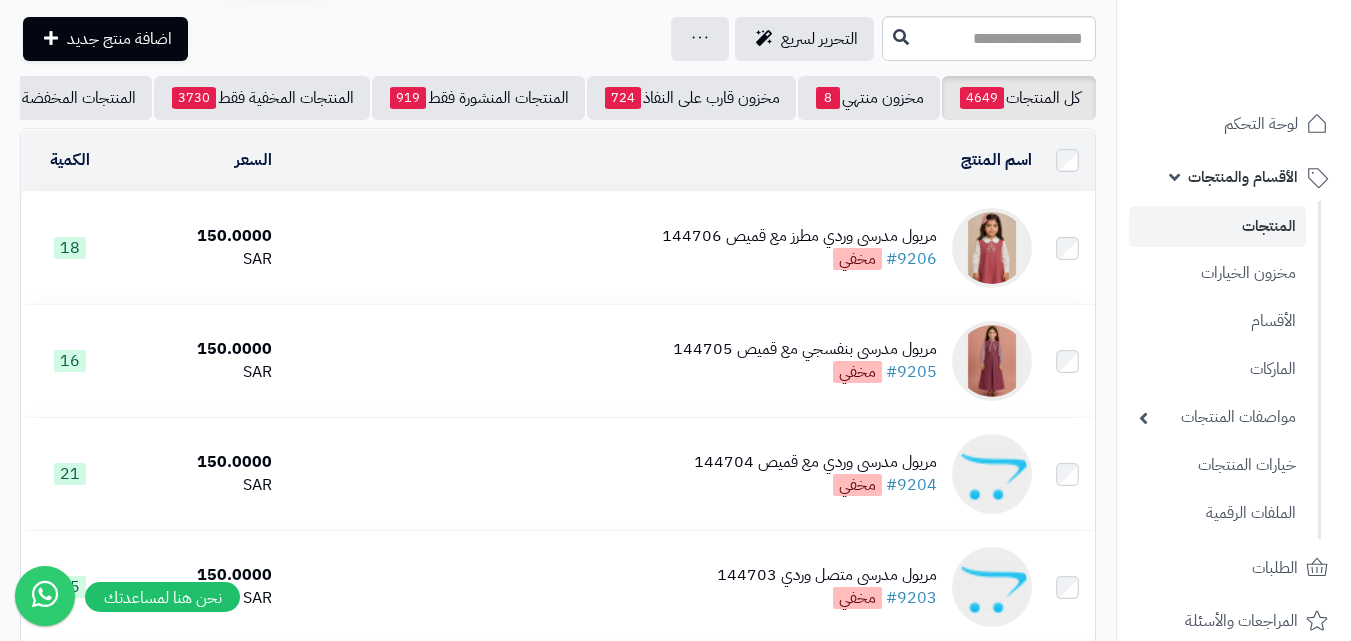 scroll, scrollTop: 0, scrollLeft: 0, axis: both 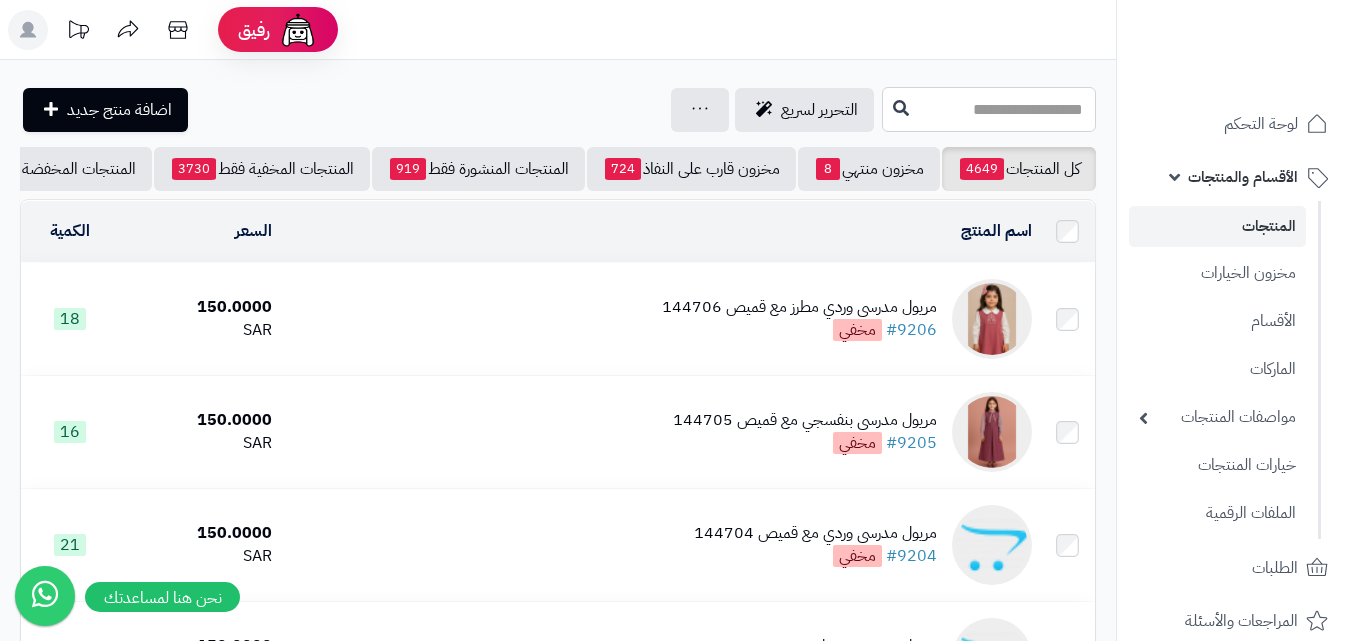 click at bounding box center [989, 109] 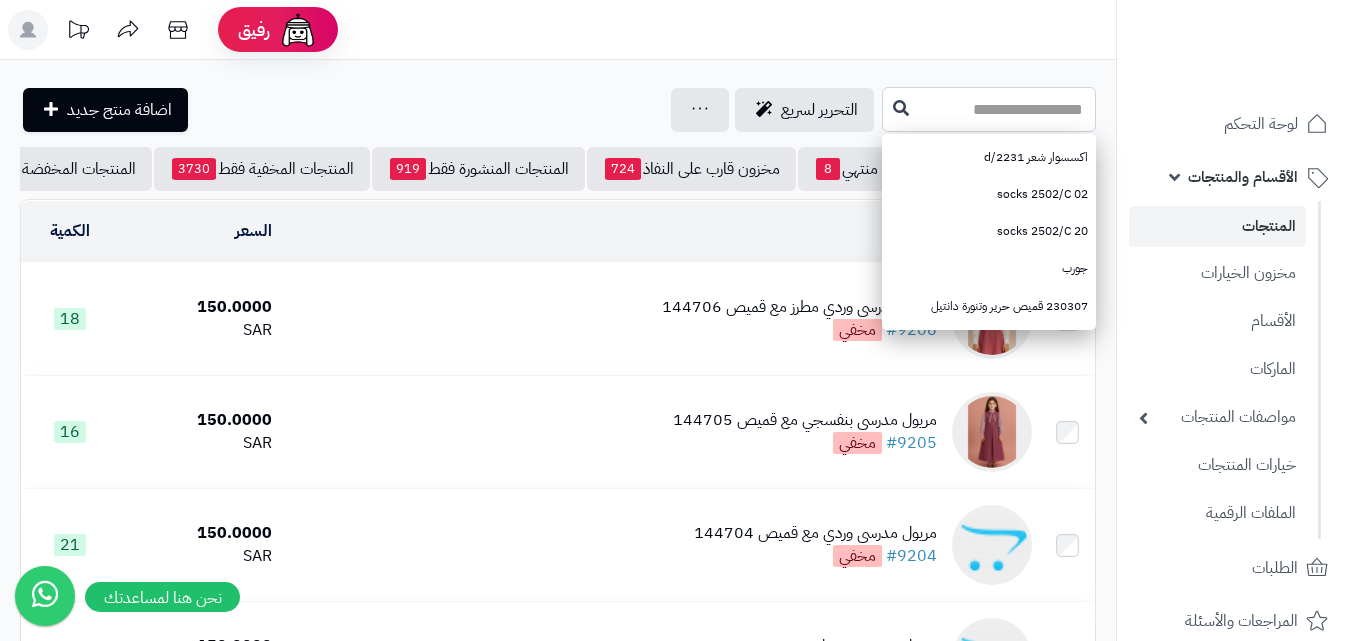 paste on "******" 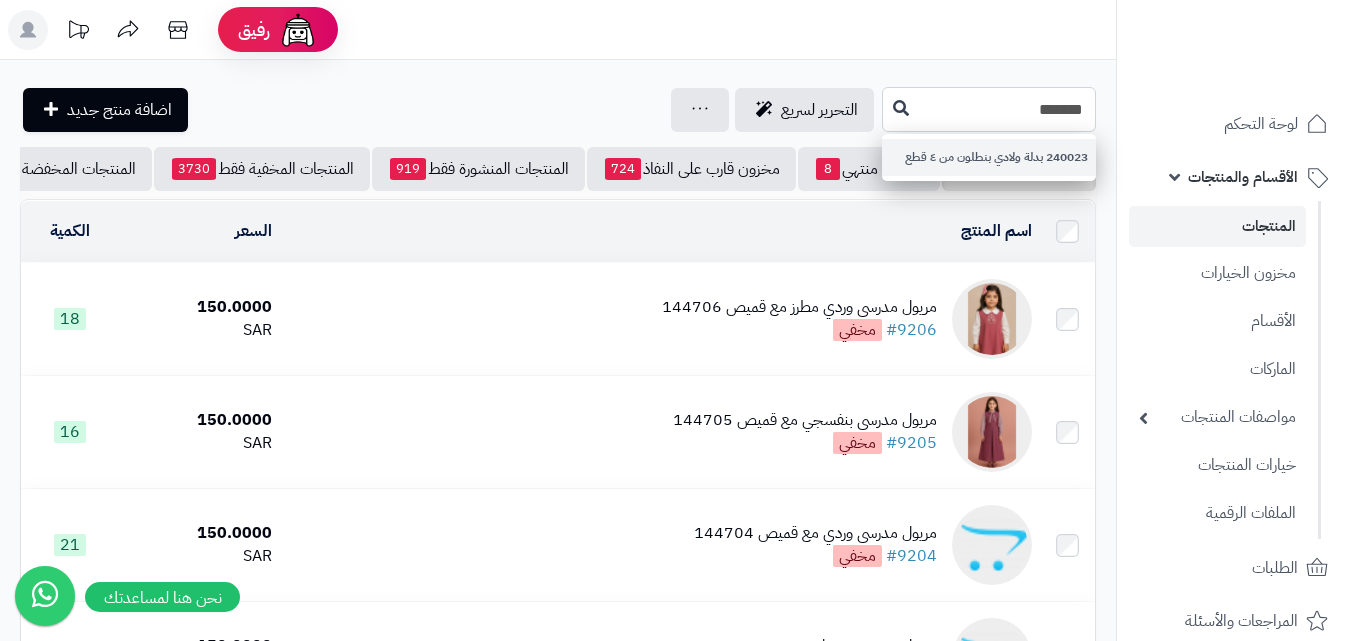 type on "******" 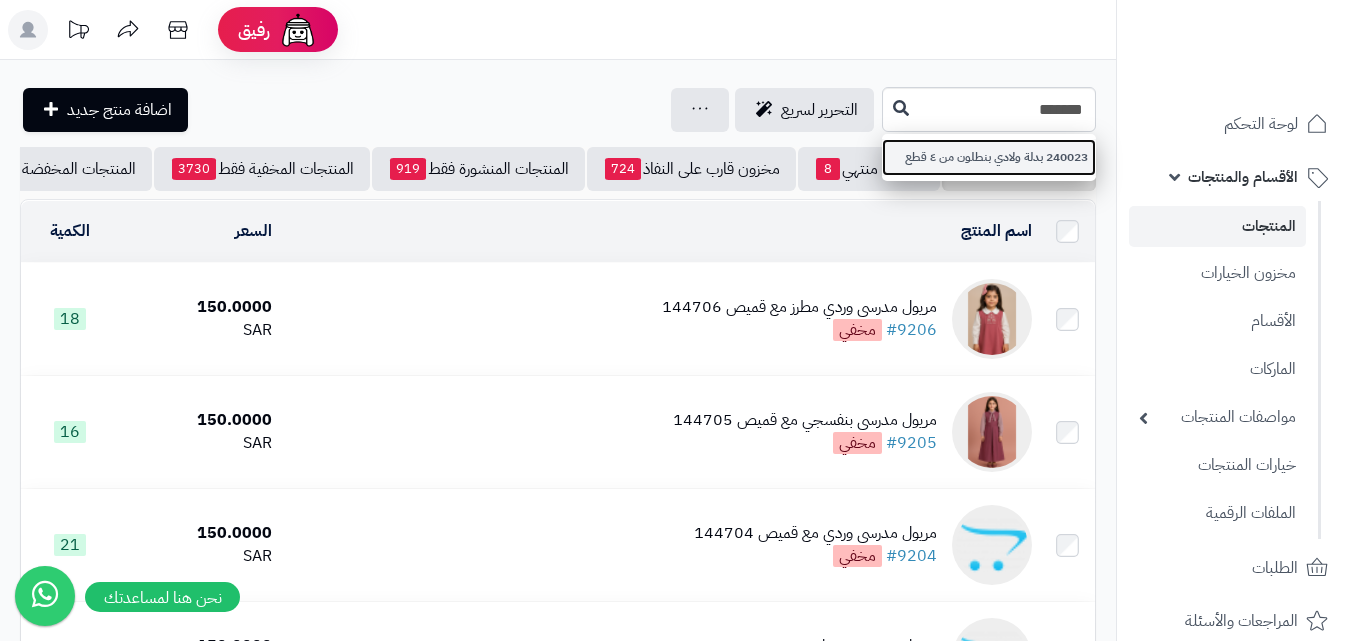click on "240023 بدلة ولادي بنطلون من ٤ قطع" at bounding box center (989, 157) 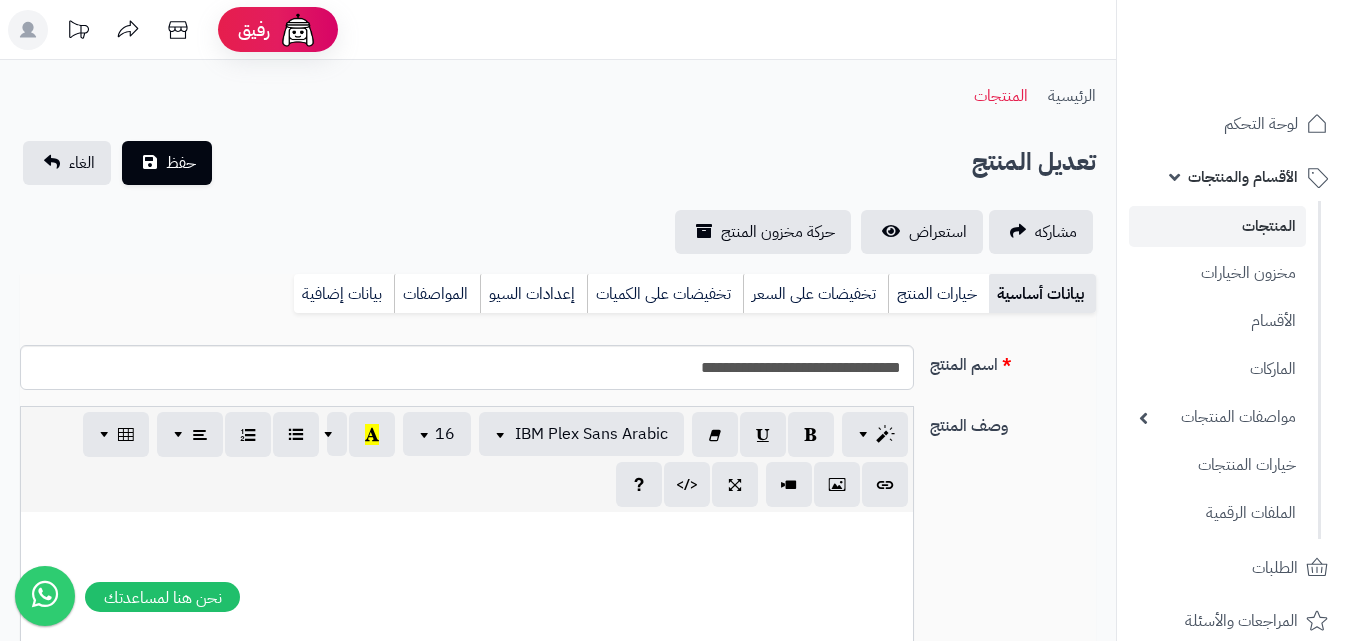 scroll, scrollTop: 1, scrollLeft: 0, axis: vertical 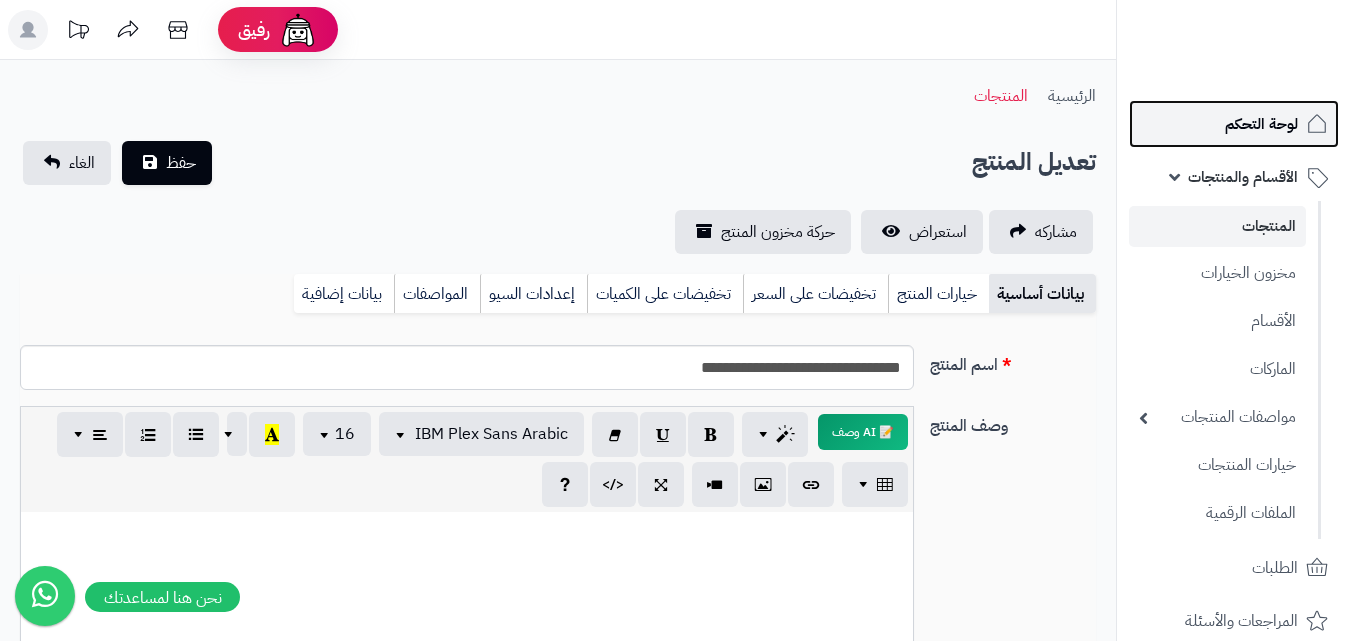 click on "لوحة التحكم" at bounding box center [1234, 124] 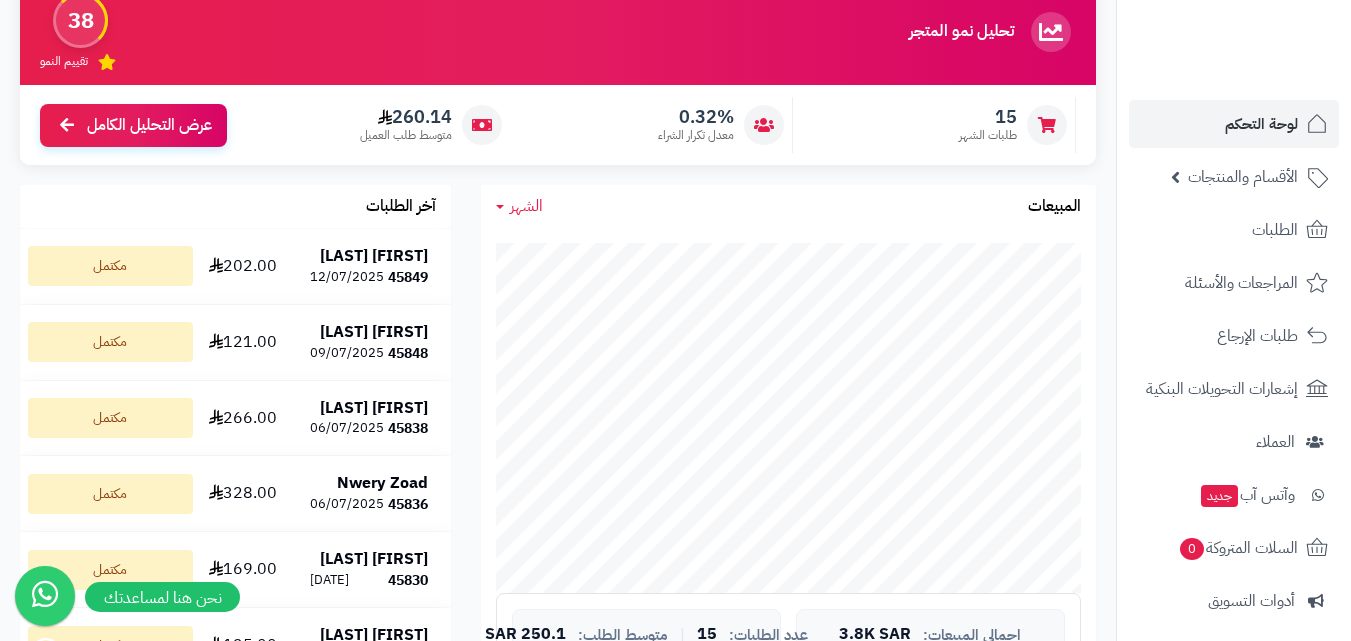 scroll, scrollTop: 0, scrollLeft: 0, axis: both 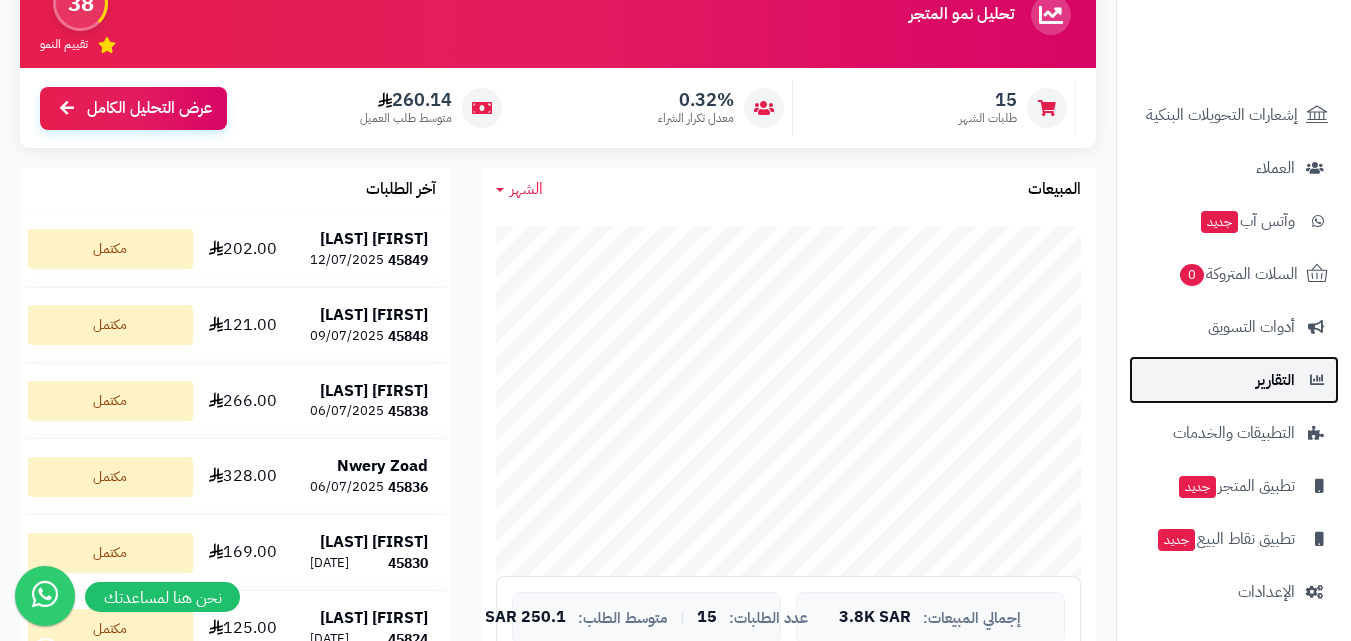 click on "التقارير" at bounding box center [1275, 380] 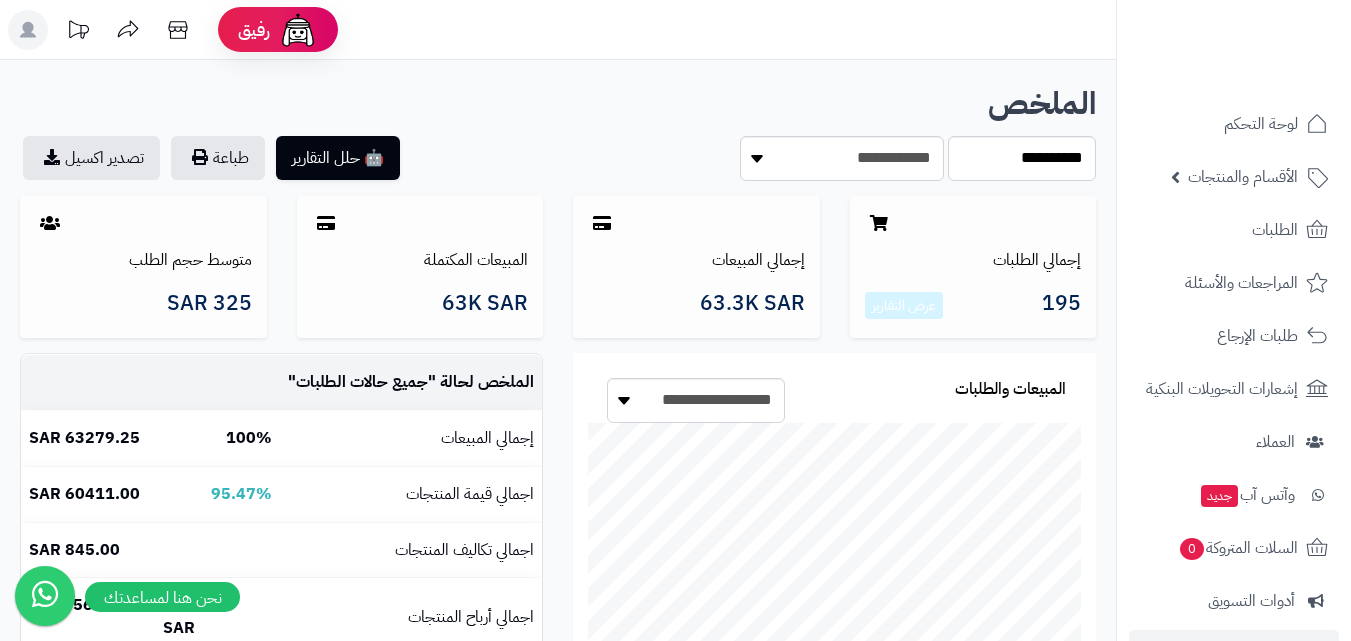 scroll, scrollTop: 0, scrollLeft: 0, axis: both 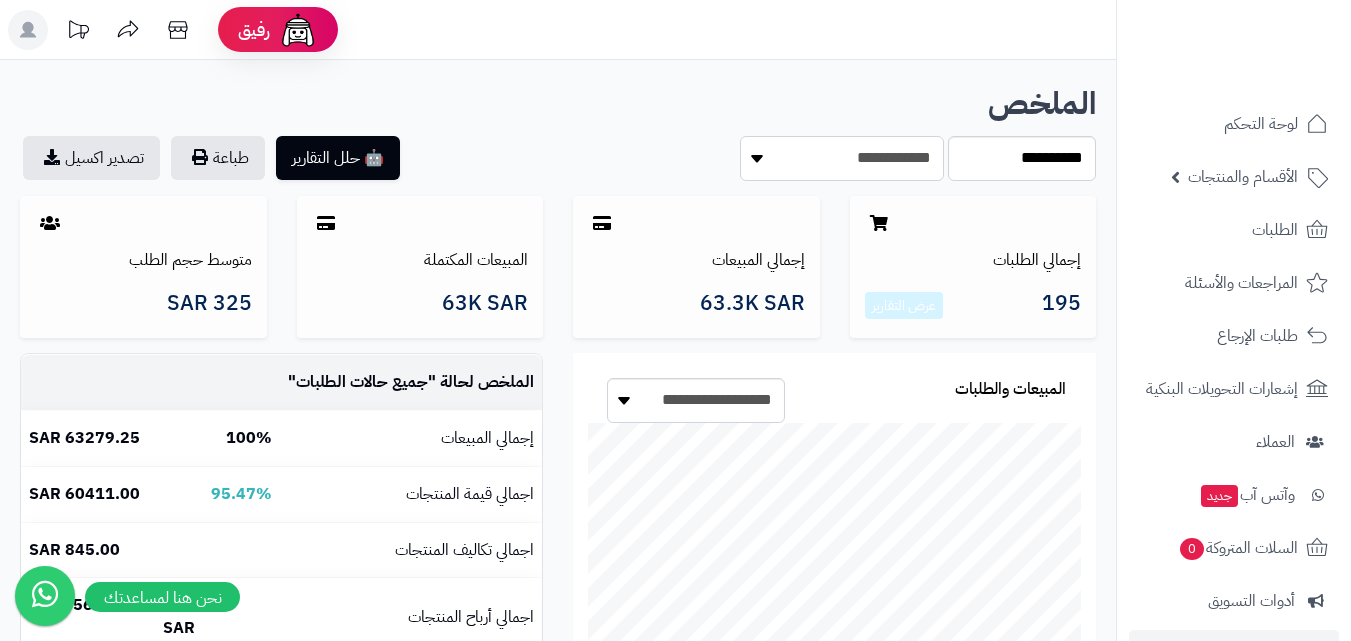 click on "**********" at bounding box center [842, 158] 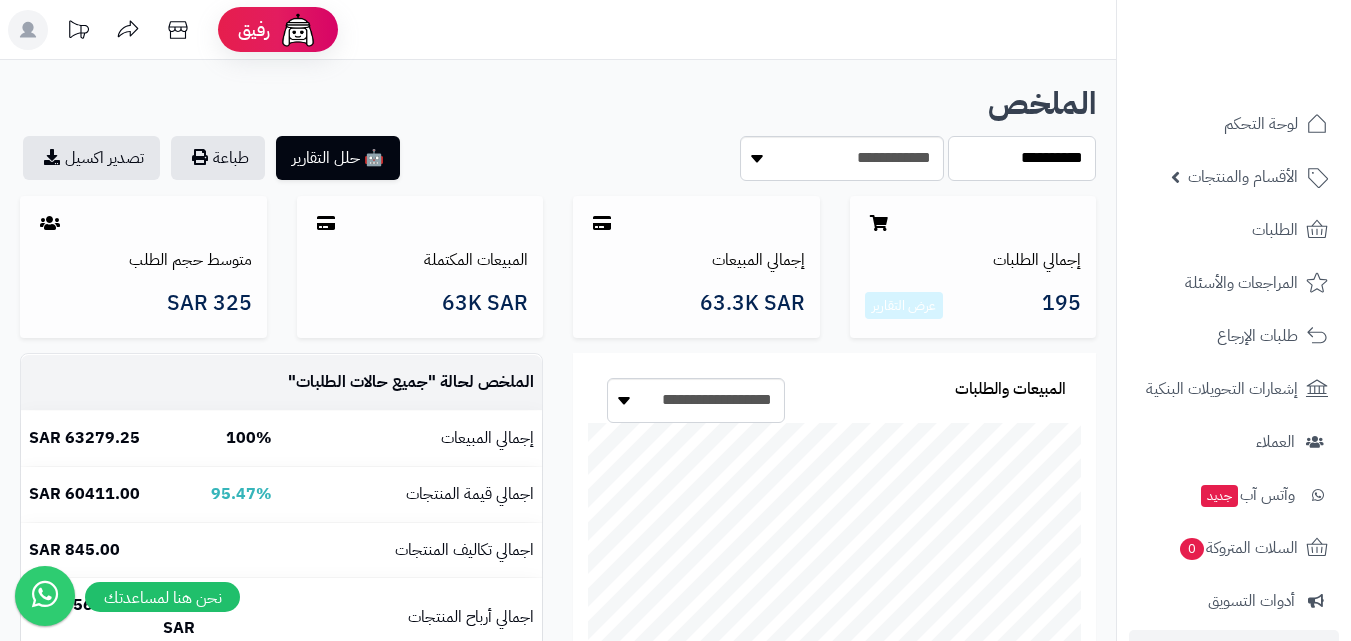 click on "**********" at bounding box center [1022, 158] 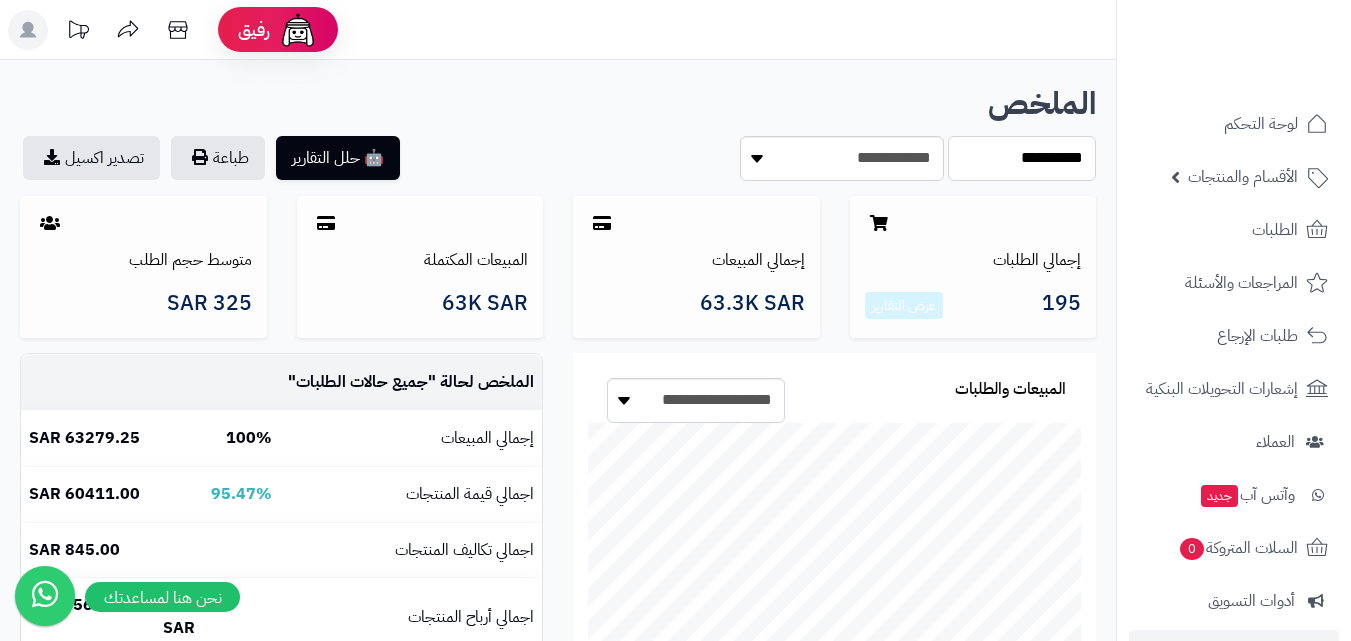 select on "******" 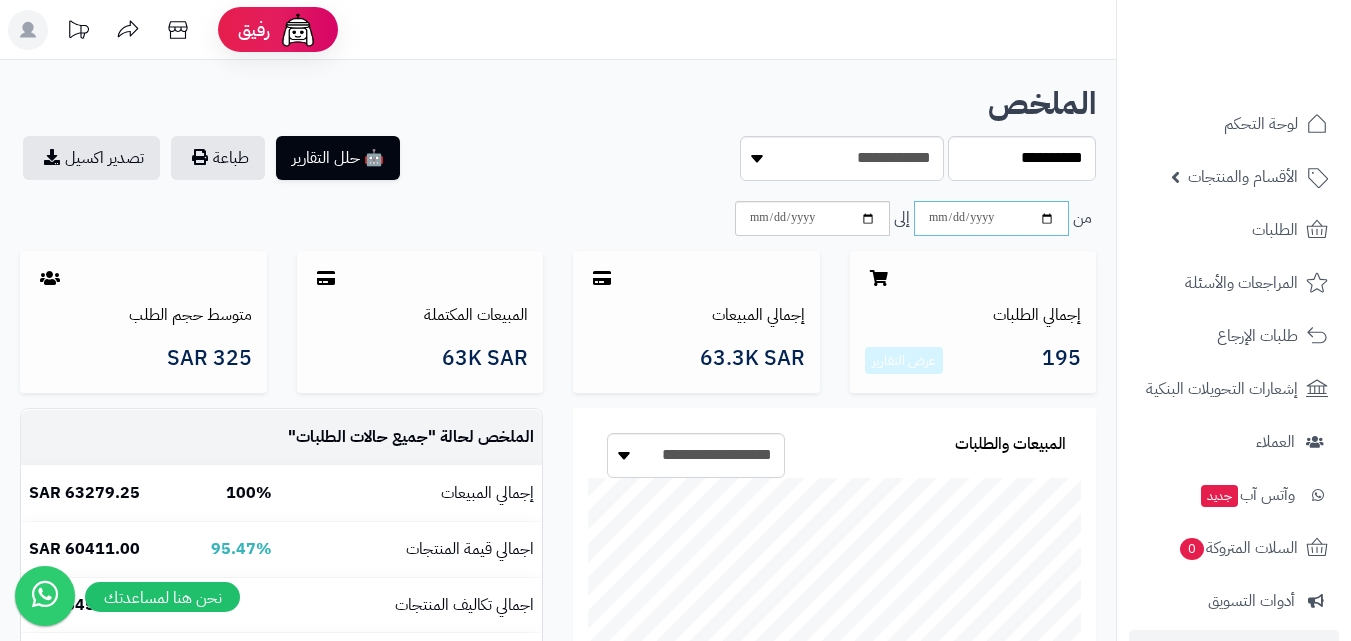 click at bounding box center (991, 218) 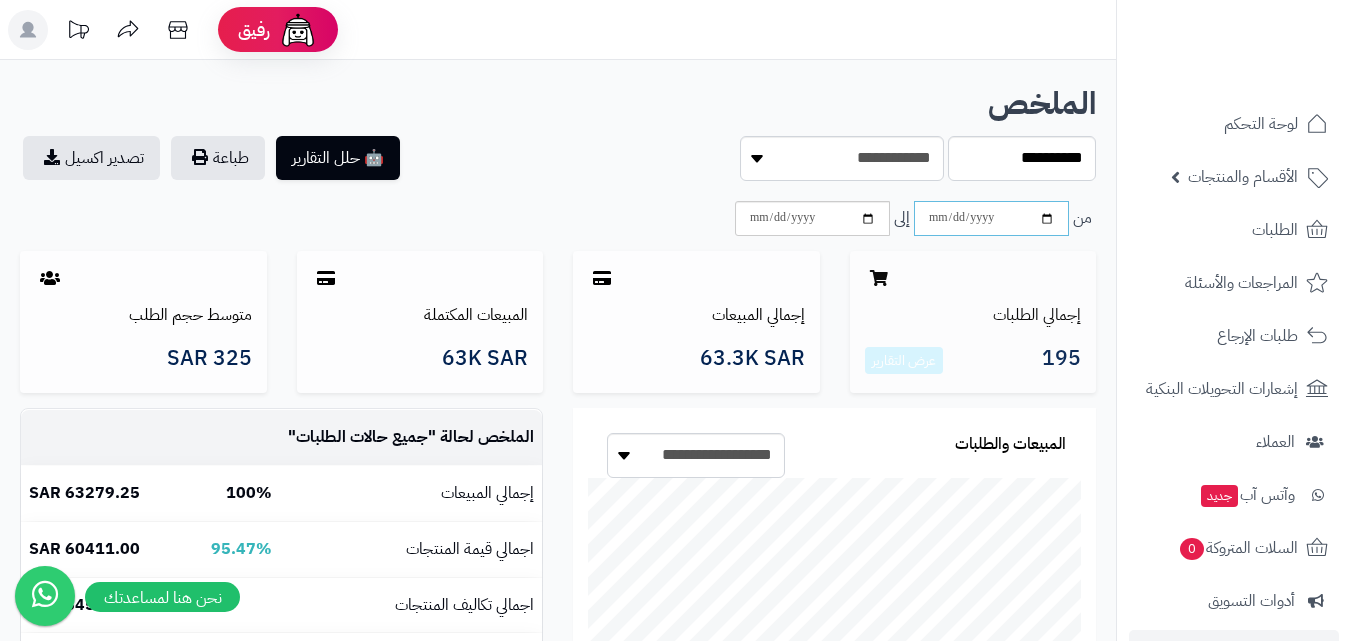 type on "**********" 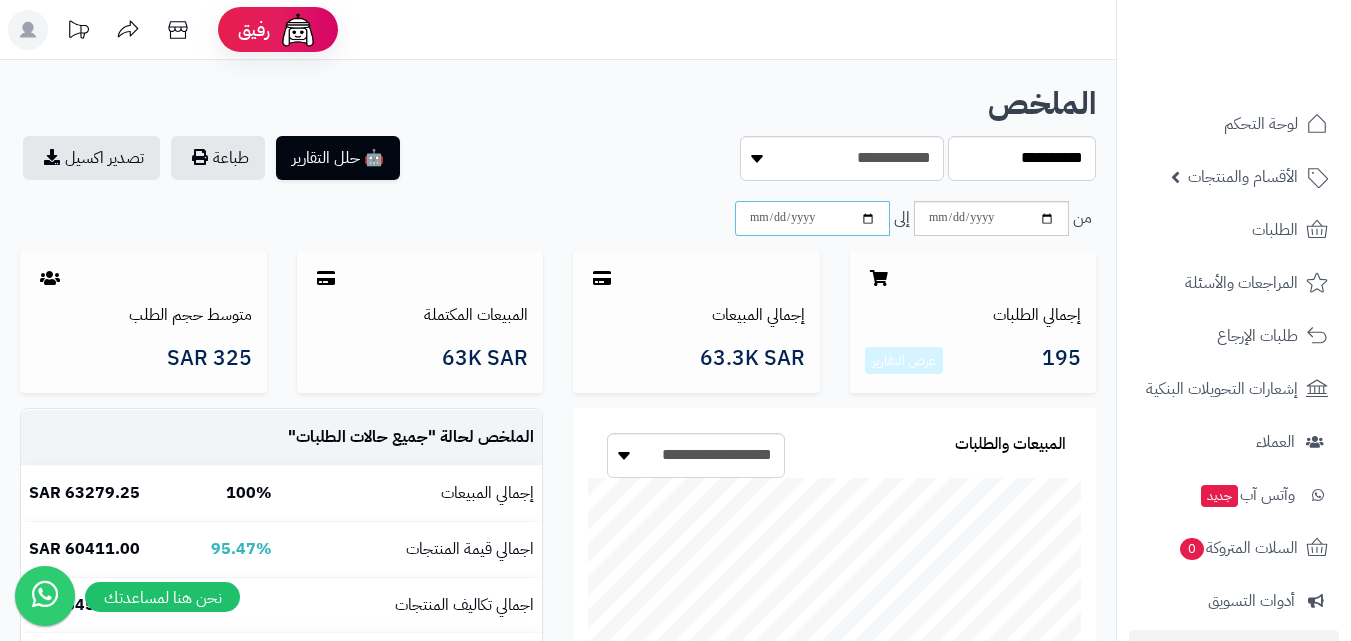 click at bounding box center (812, 218) 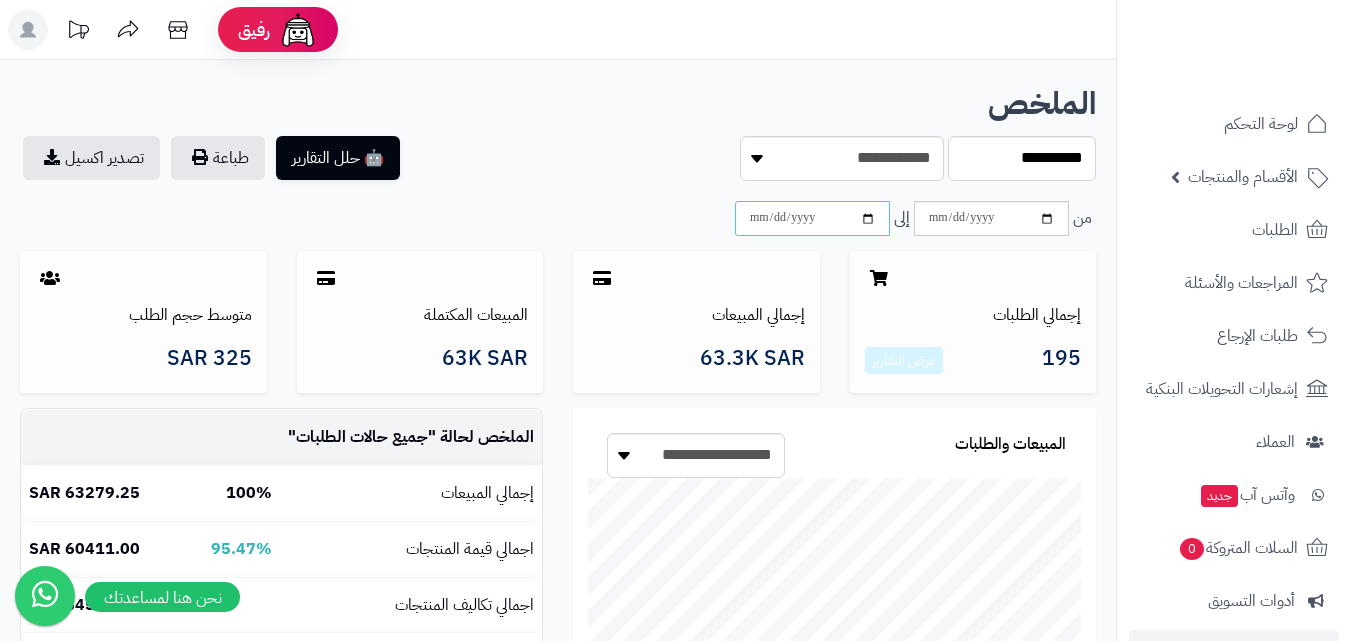 type on "**********" 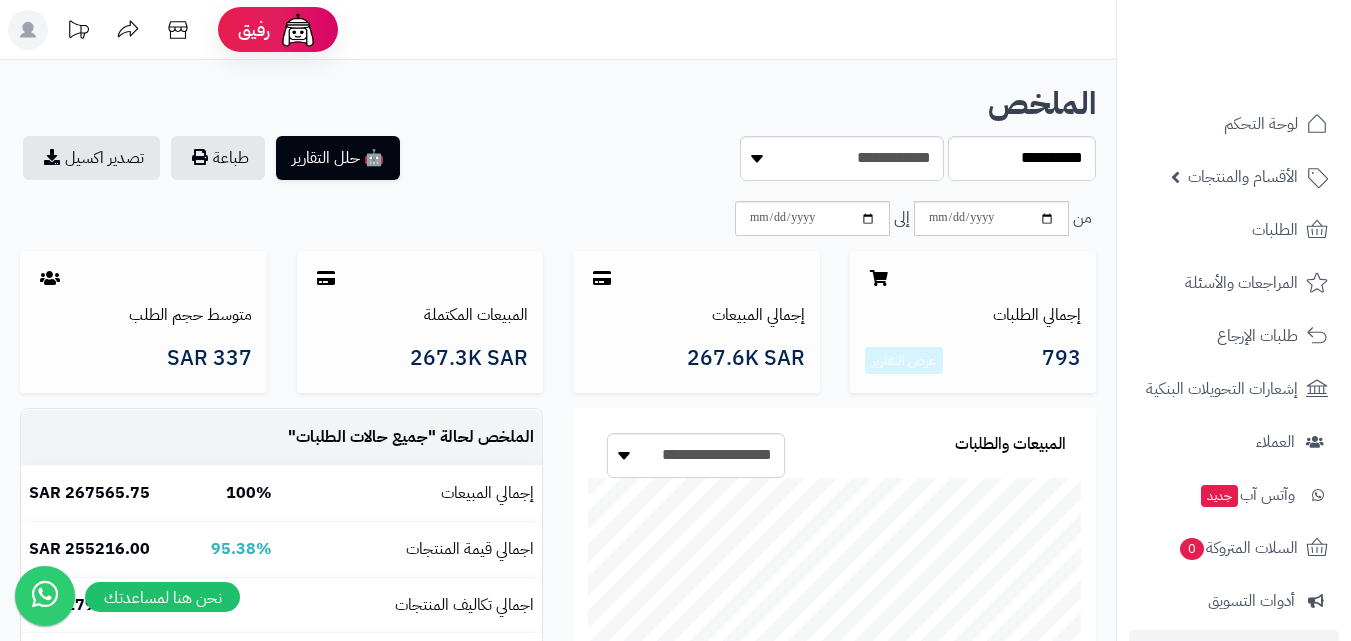scroll, scrollTop: 0, scrollLeft: 0, axis: both 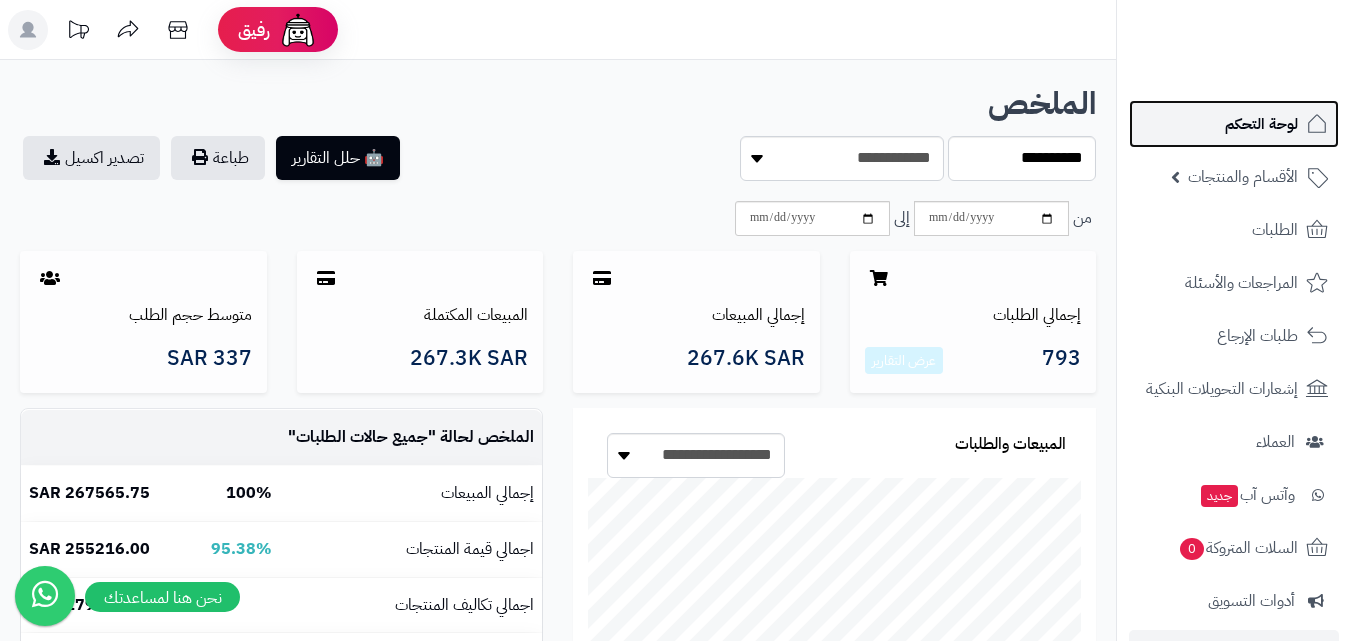 click on "لوحة التحكم" at bounding box center [1261, 124] 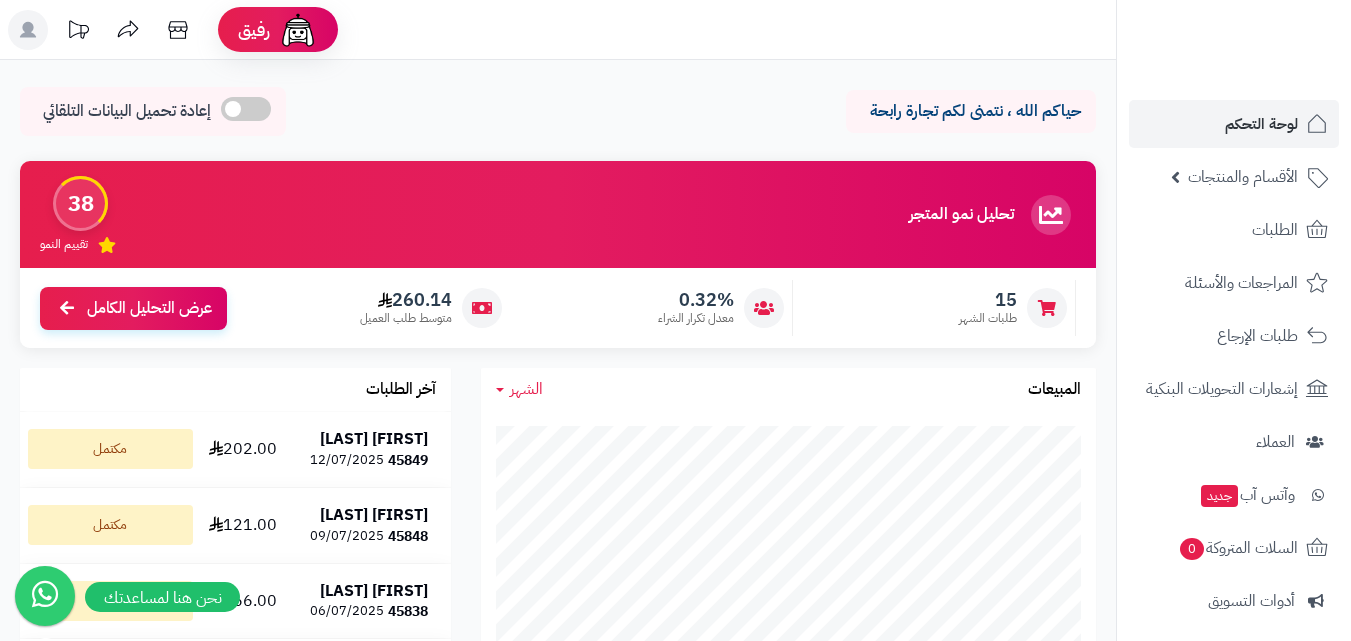 scroll, scrollTop: 0, scrollLeft: 0, axis: both 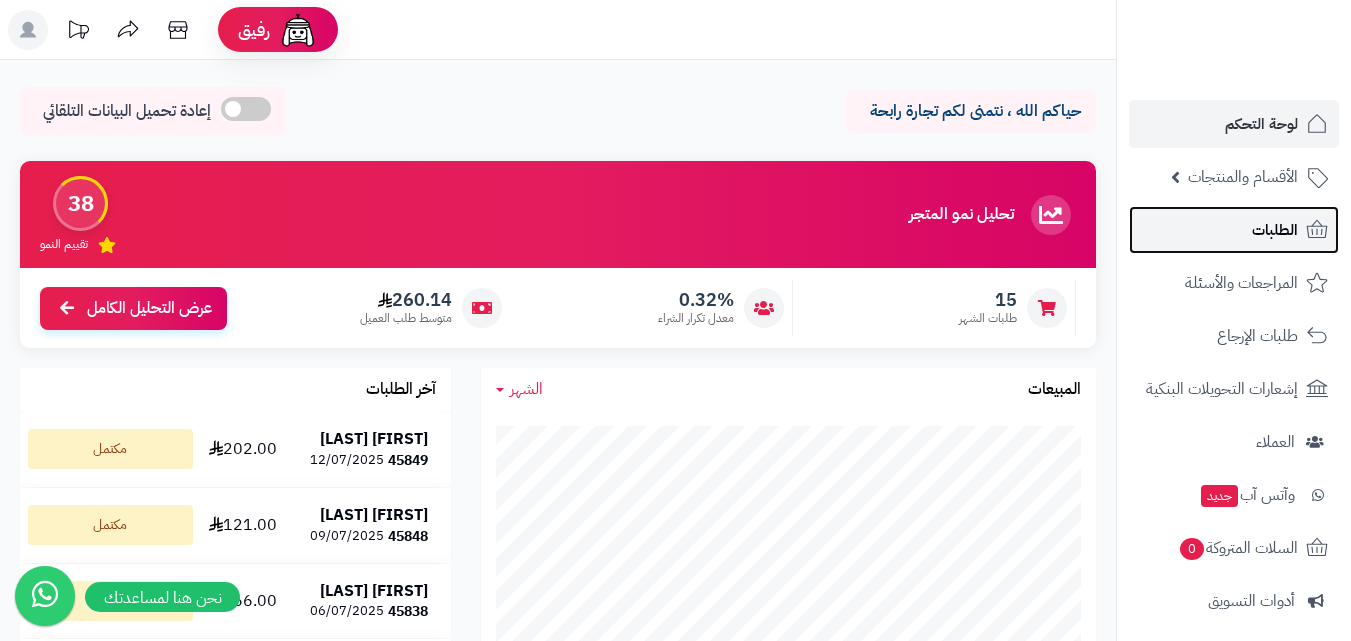 click on "الطلبات" at bounding box center [1275, 230] 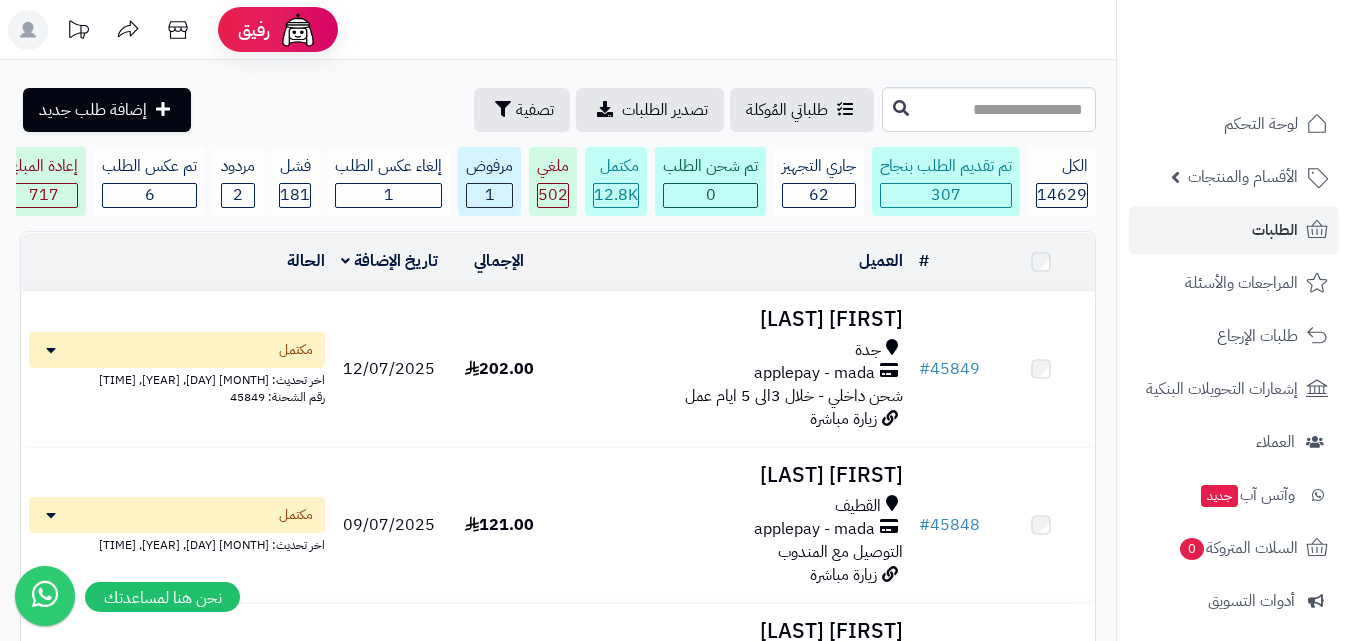 scroll, scrollTop: 0, scrollLeft: 0, axis: both 